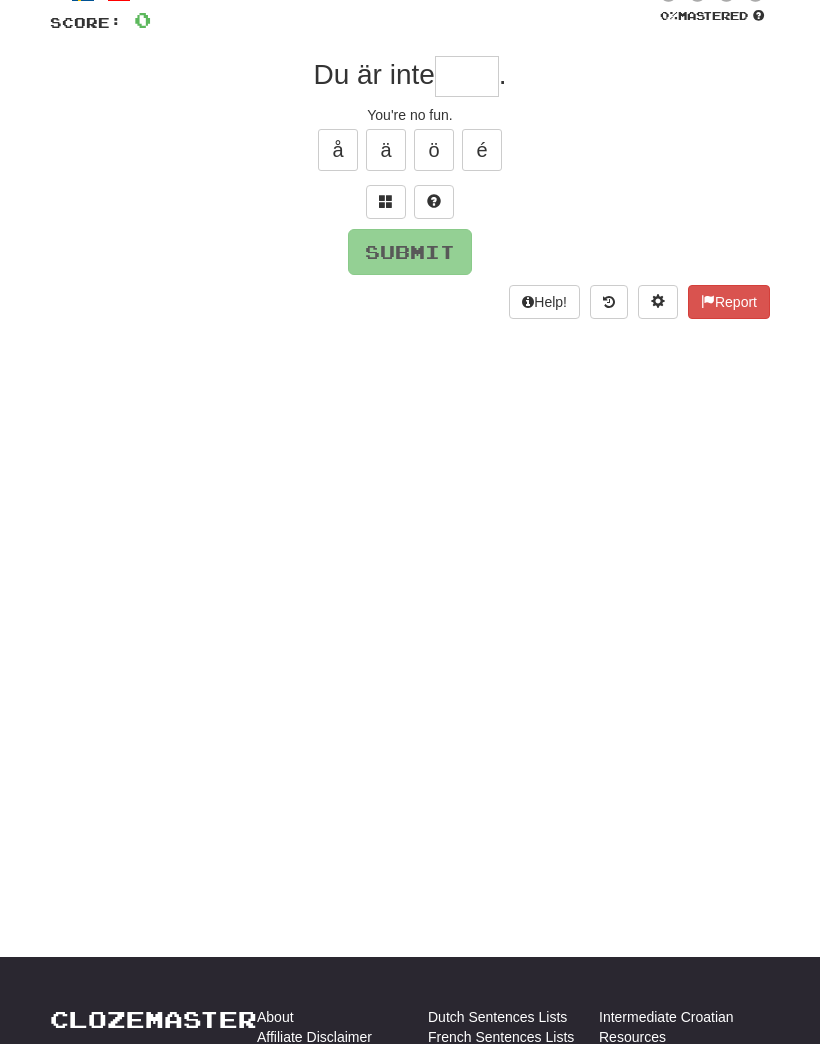 scroll, scrollTop: 137, scrollLeft: 0, axis: vertical 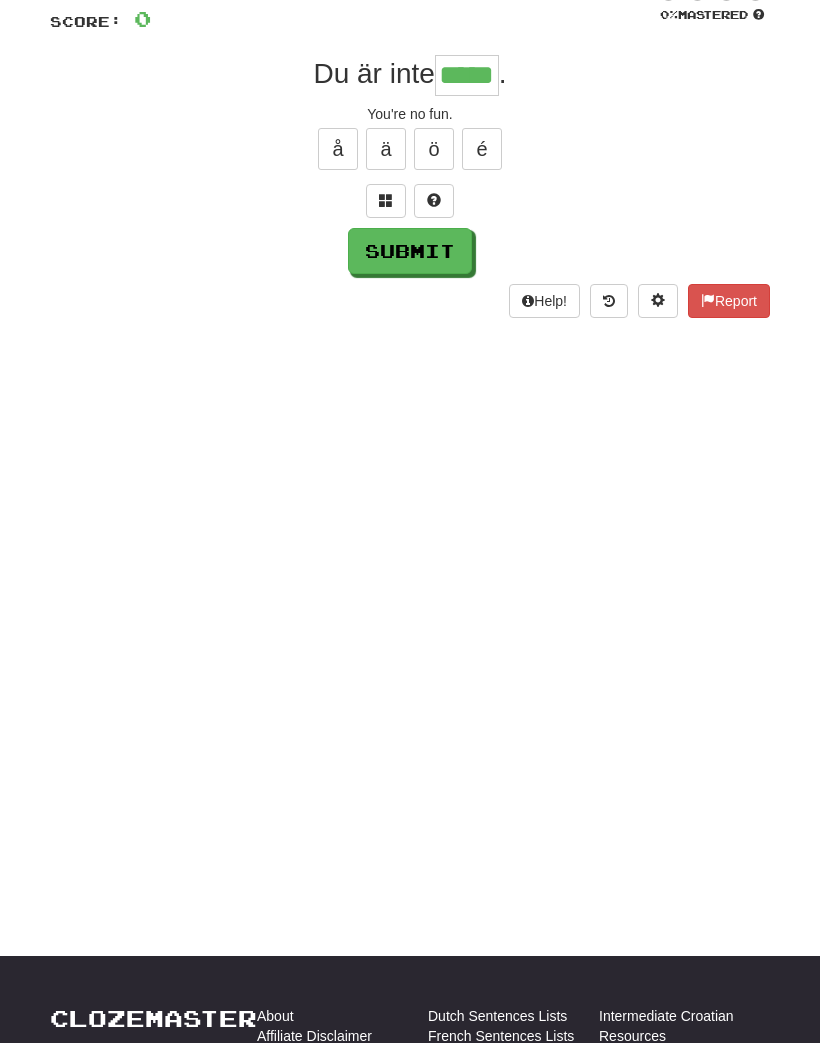 type on "*****" 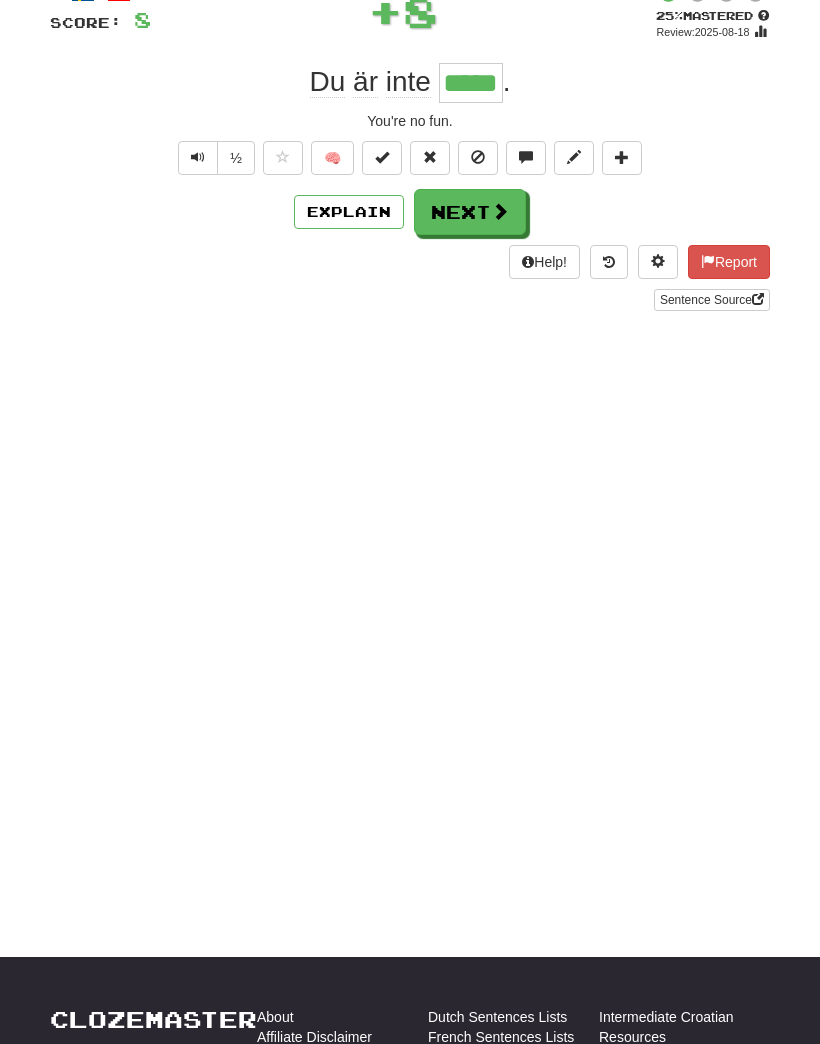 scroll, scrollTop: 0, scrollLeft: 0, axis: both 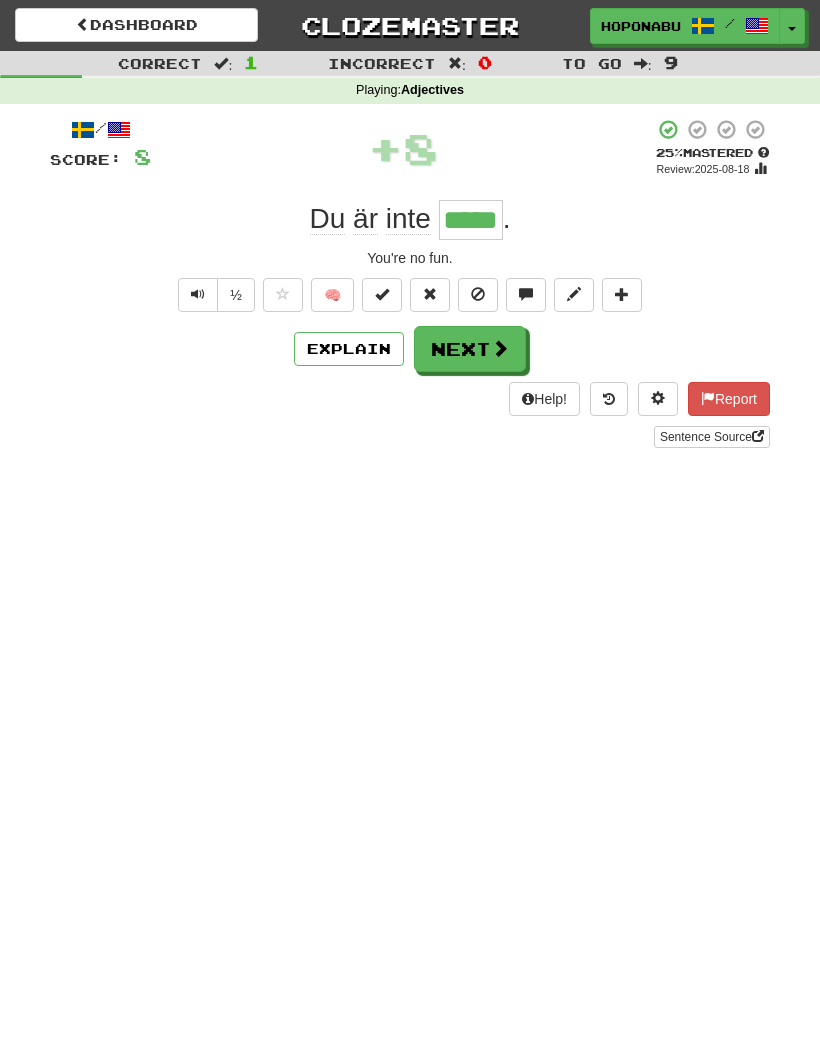 click on "🧠" at bounding box center [332, 295] 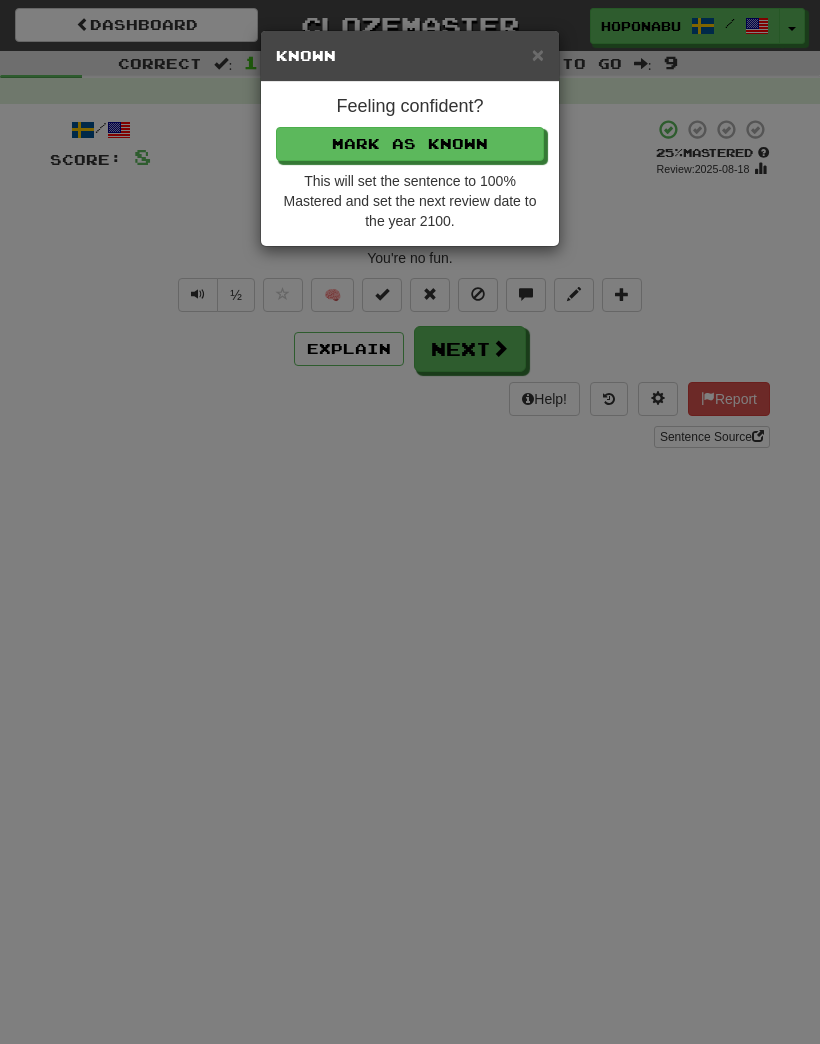 click on "Mark as Known" at bounding box center (410, 144) 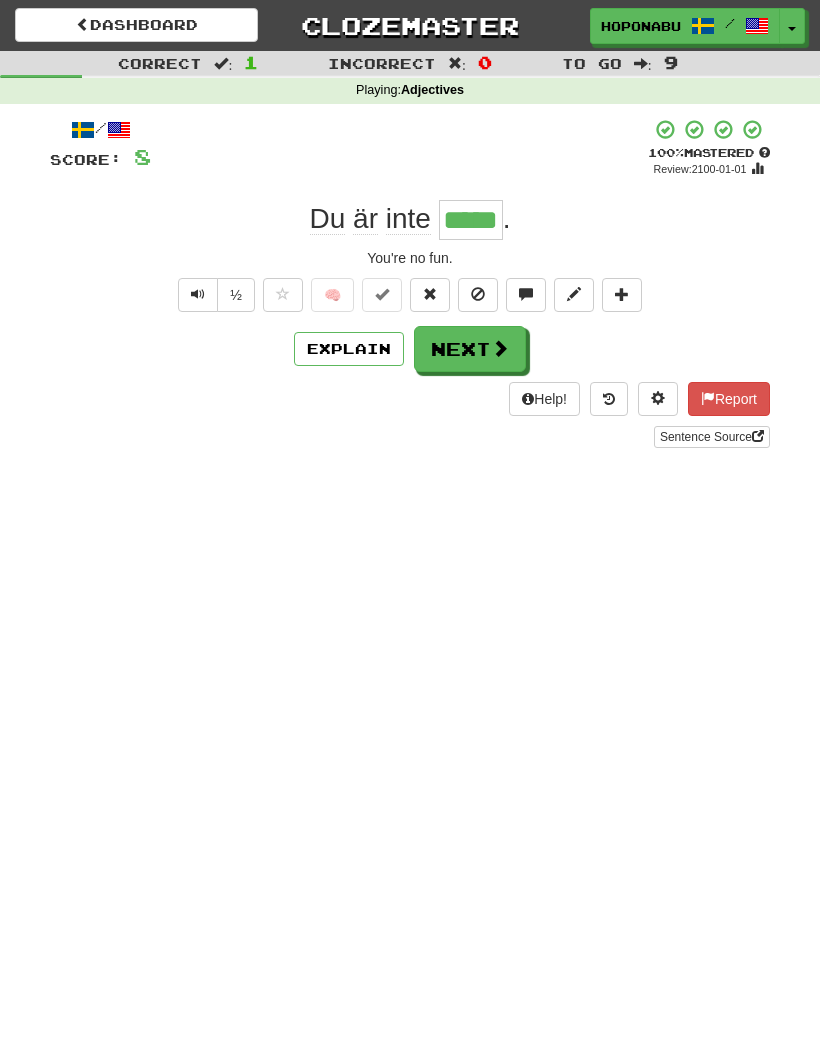 click at bounding box center (500, 348) 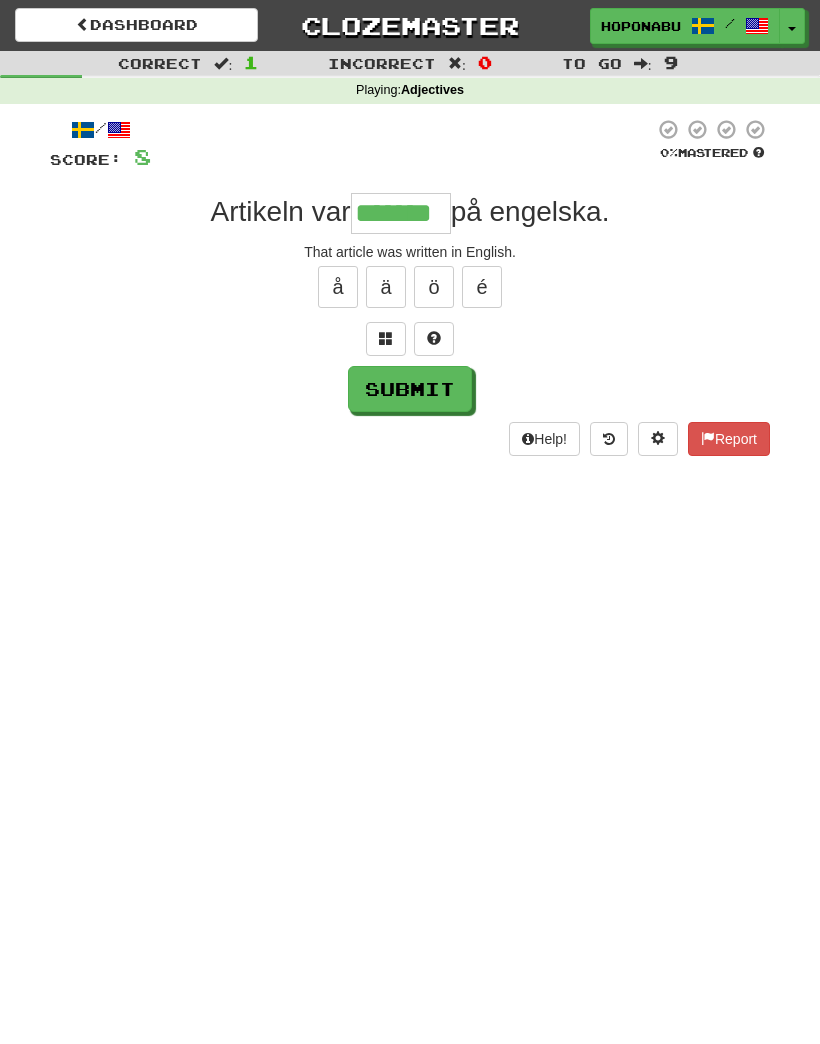 type on "*******" 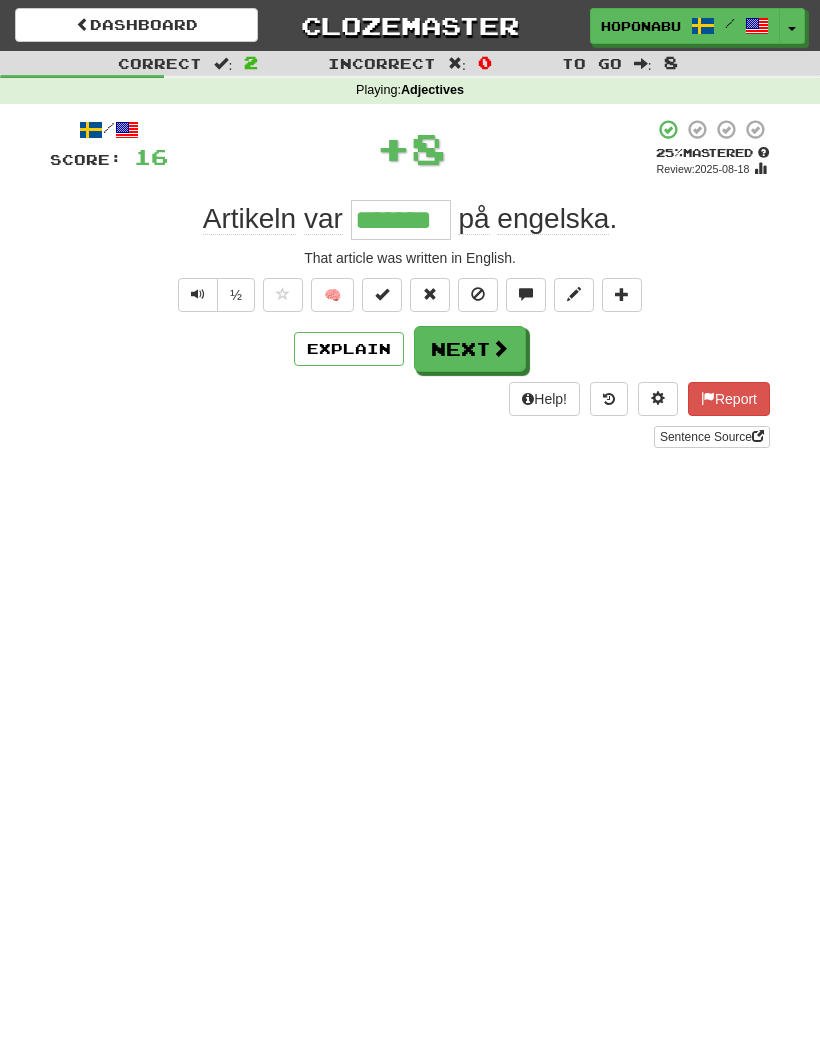 click at bounding box center [500, 348] 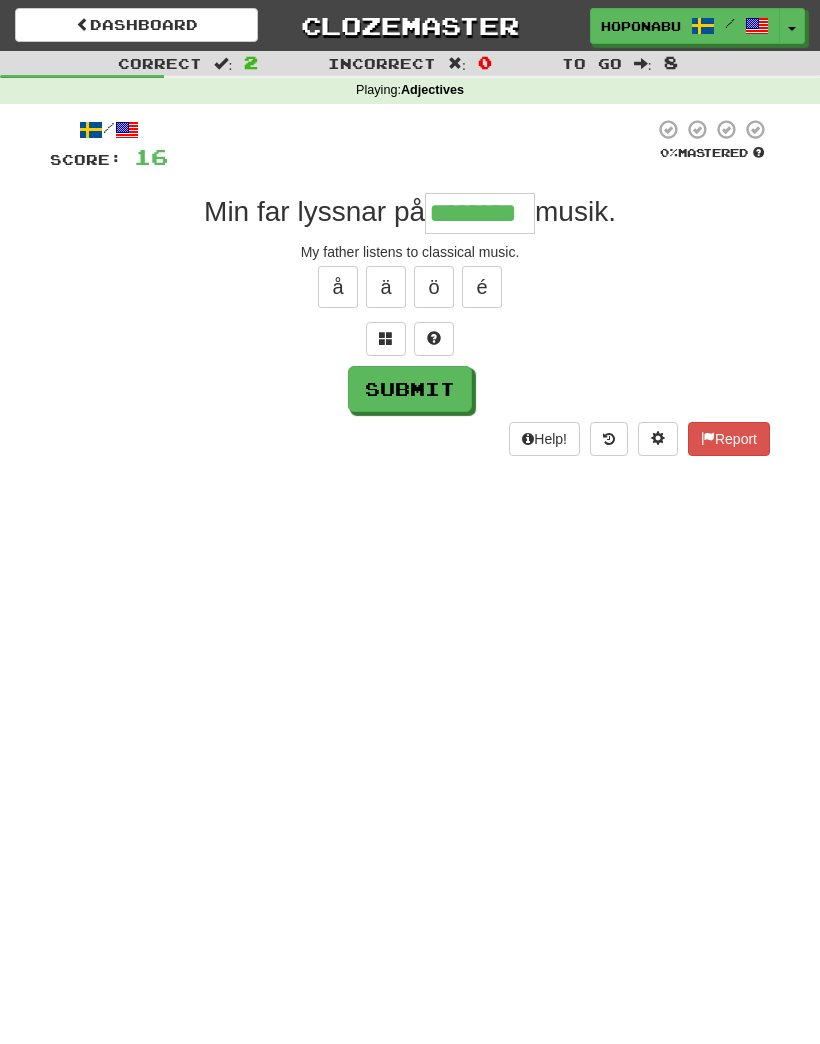 type on "********" 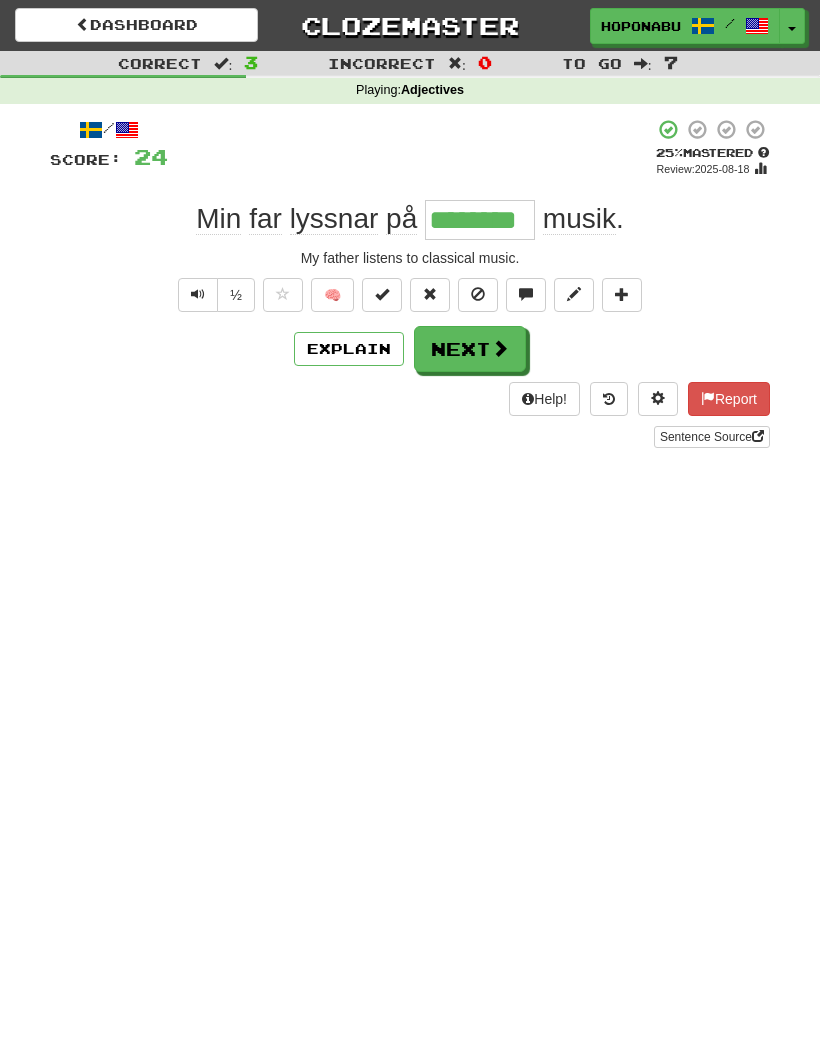click on "🧠" at bounding box center (332, 295) 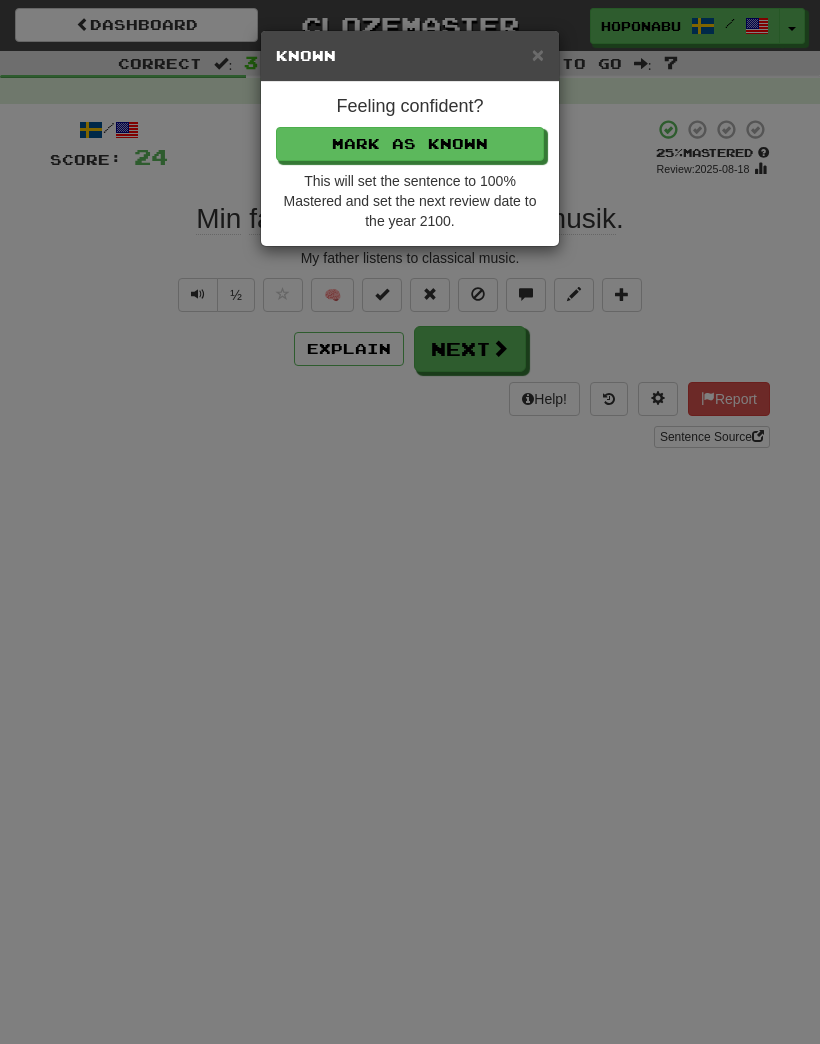 click on "Mark as Known" at bounding box center [410, 144] 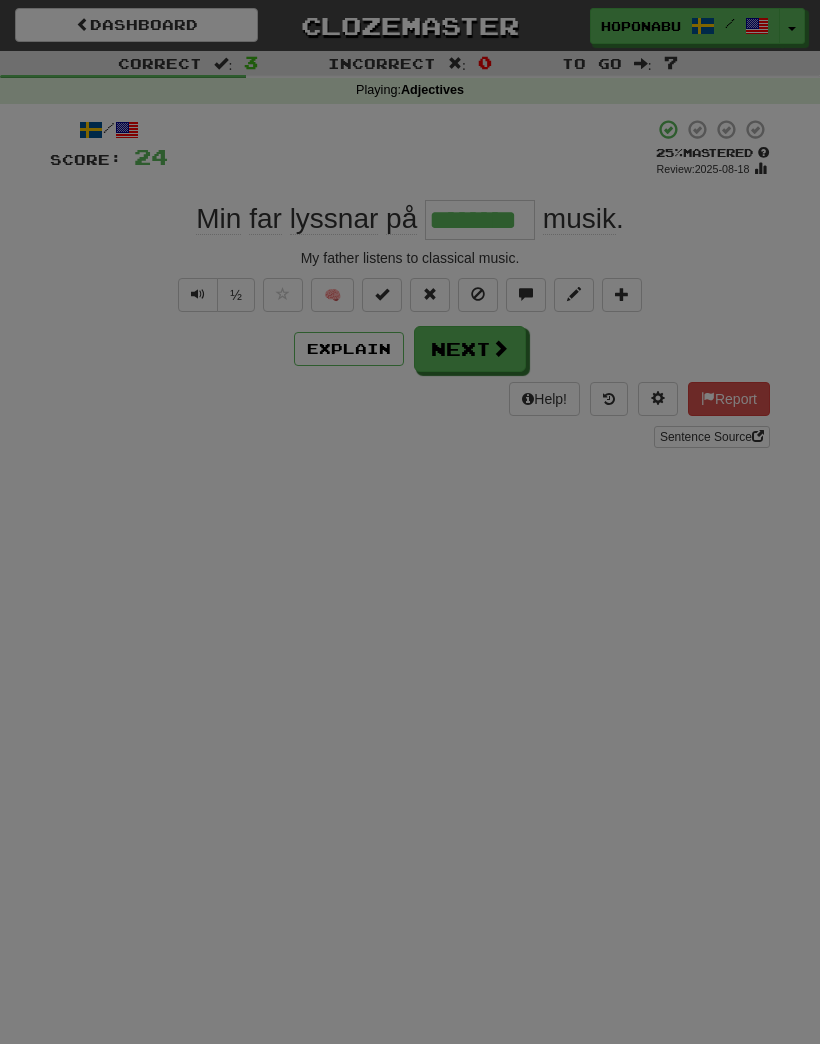 click on "Next" at bounding box center [470, 349] 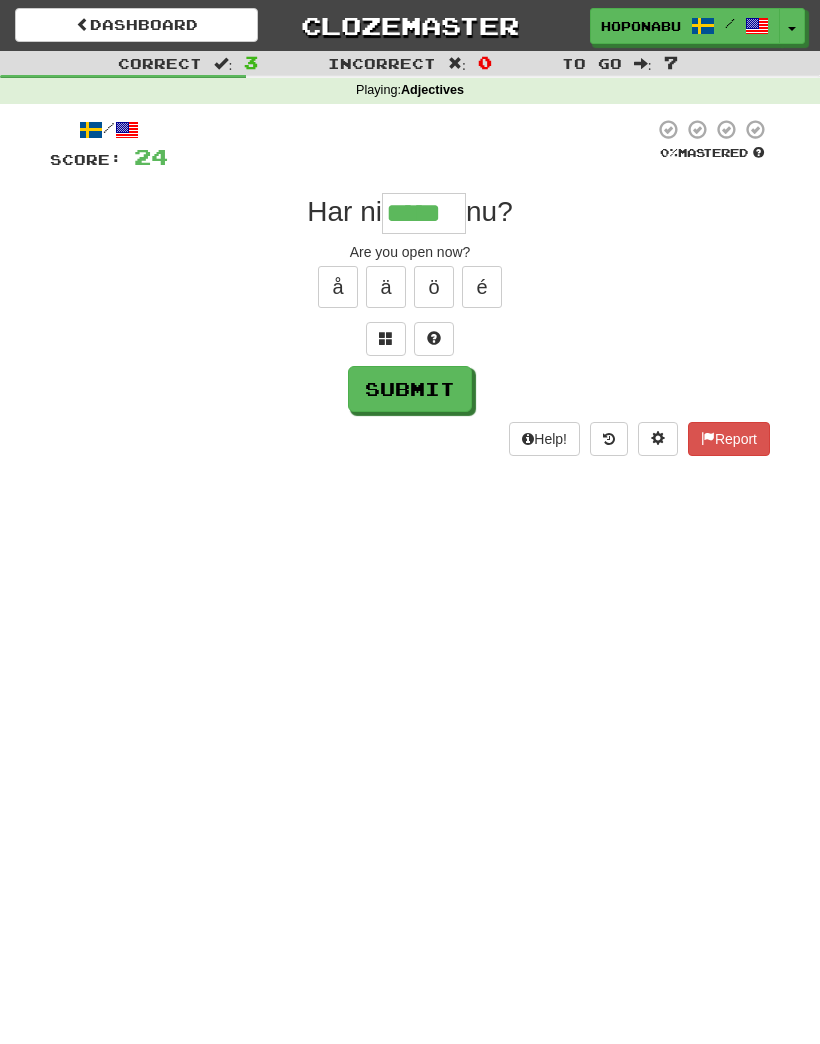 type on "*****" 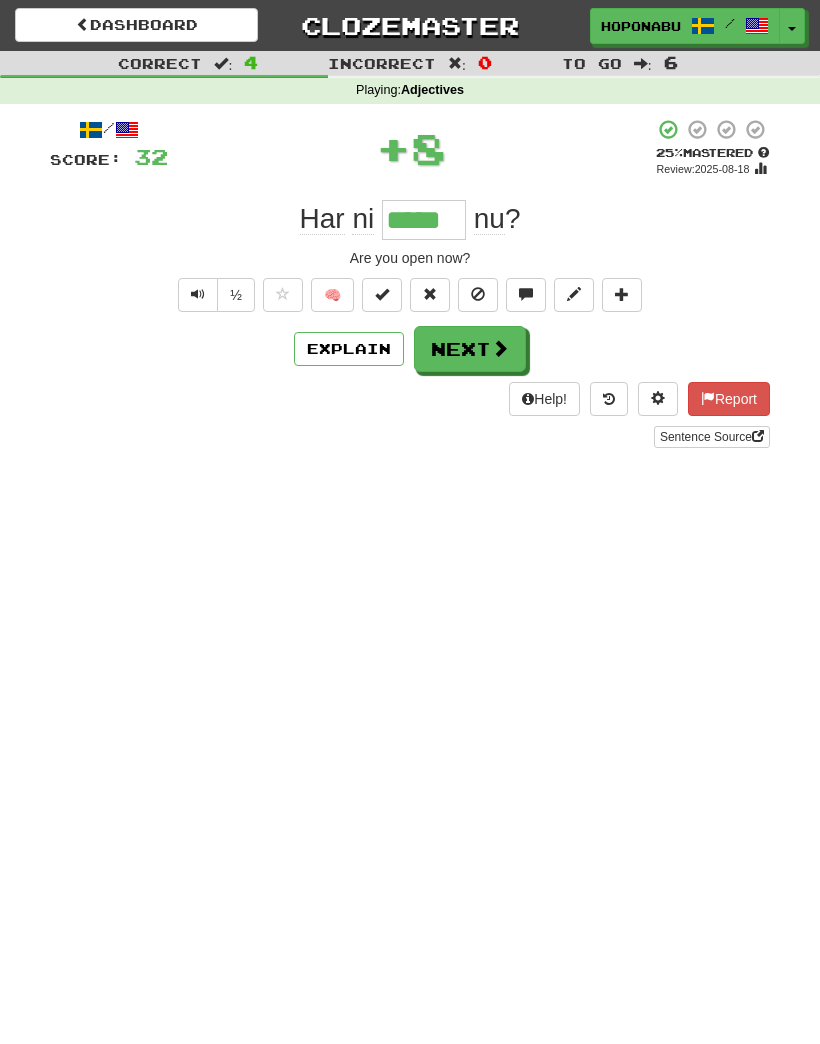 click on "🧠" at bounding box center (332, 295) 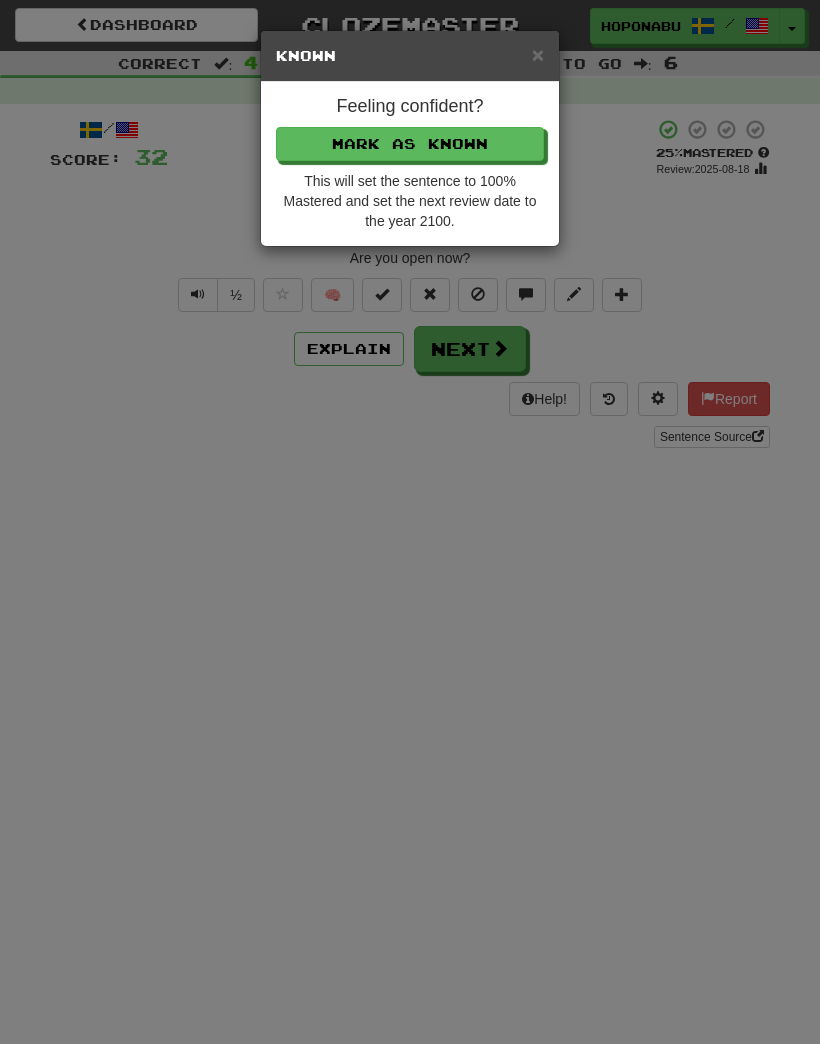 click on "Mark as Known" at bounding box center (410, 144) 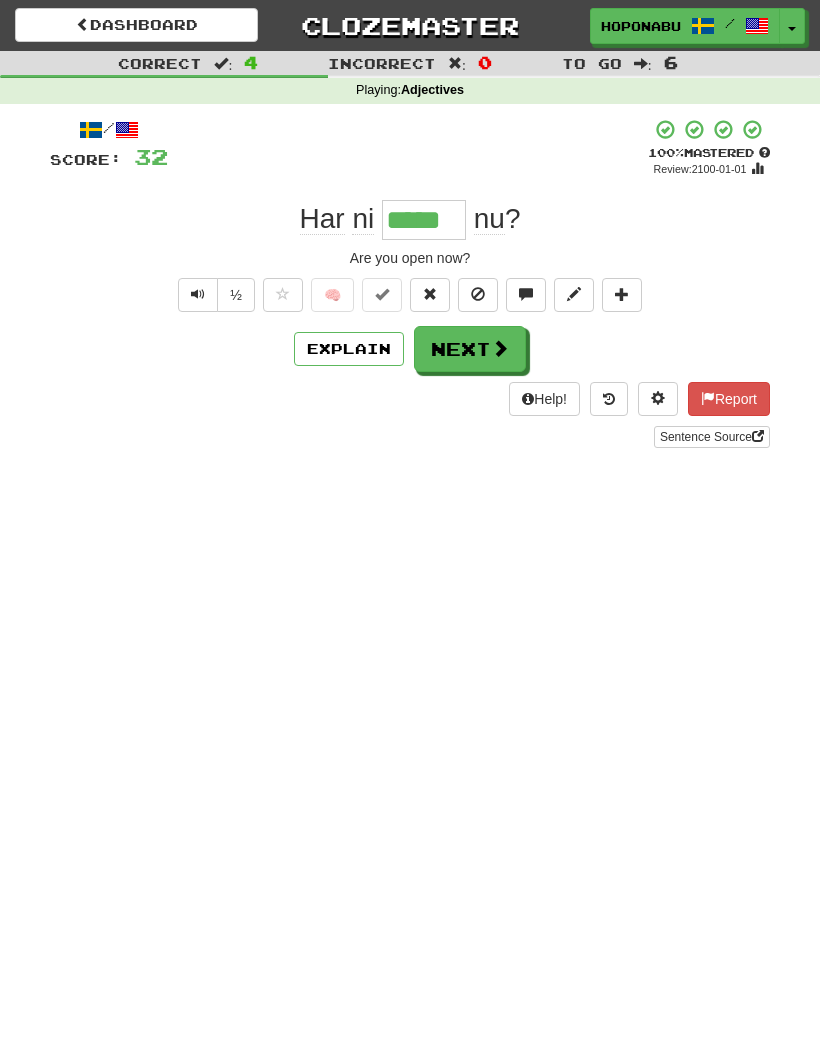 click at bounding box center [500, 348] 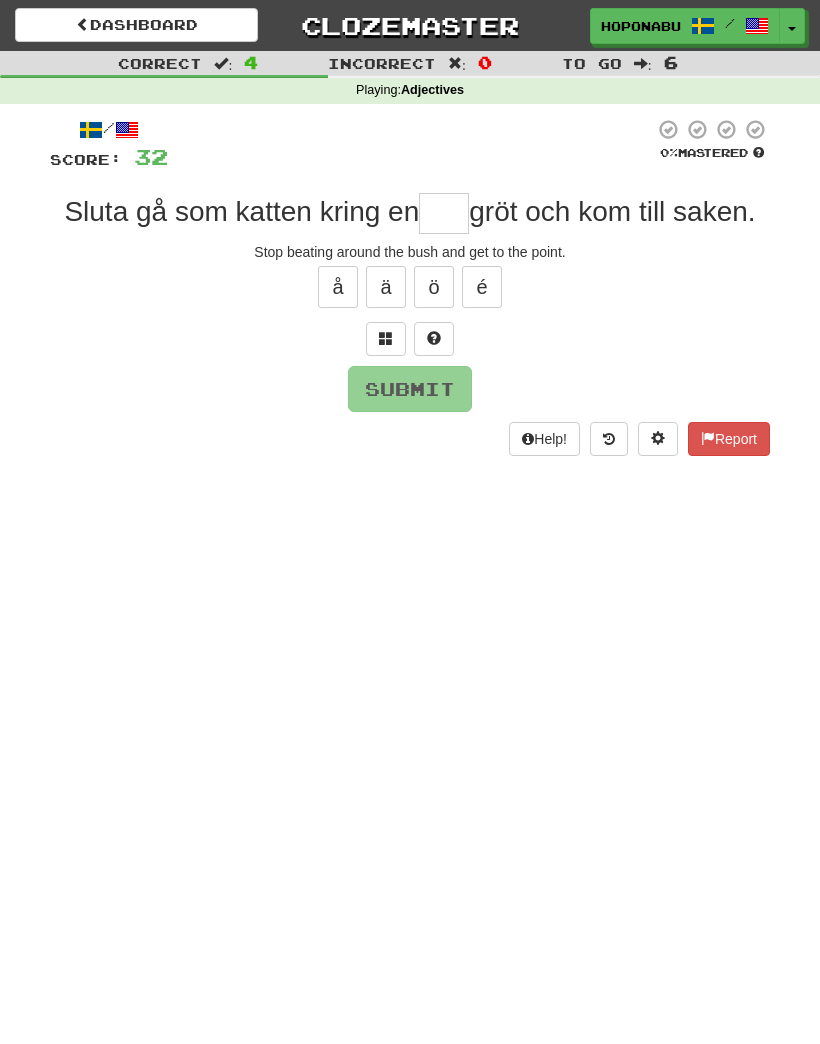 click at bounding box center (386, 339) 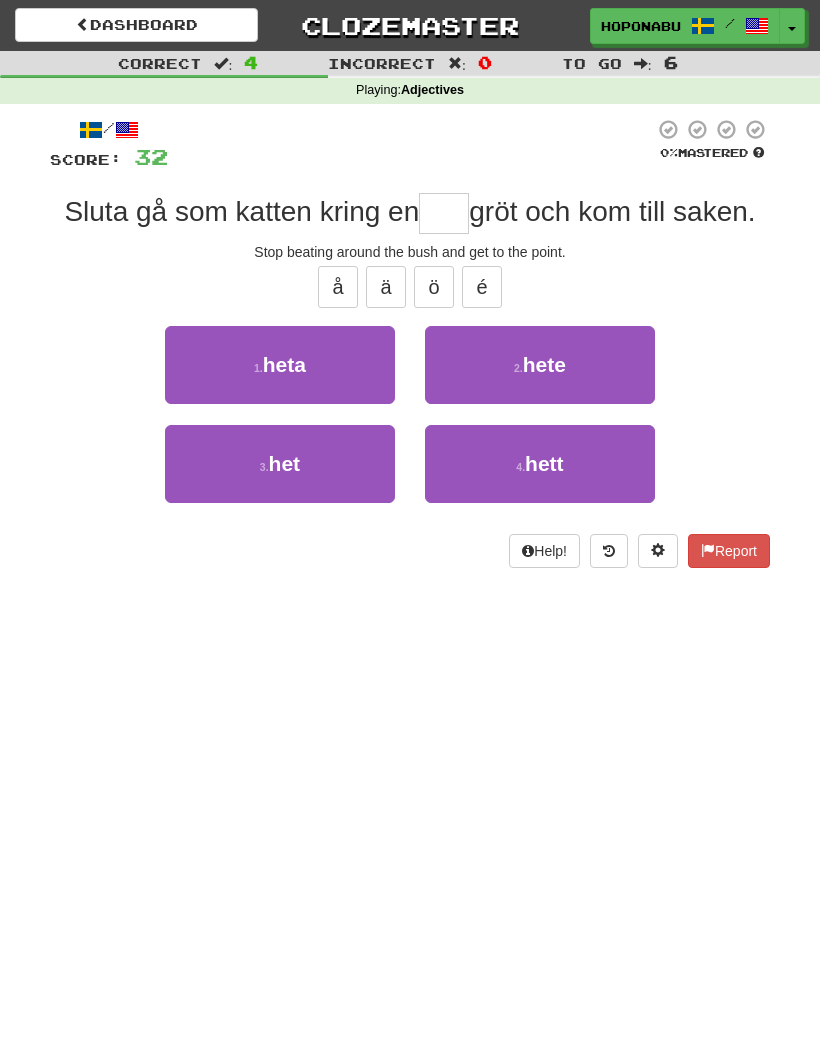 click on "2 . hete" at bounding box center (540, 365) 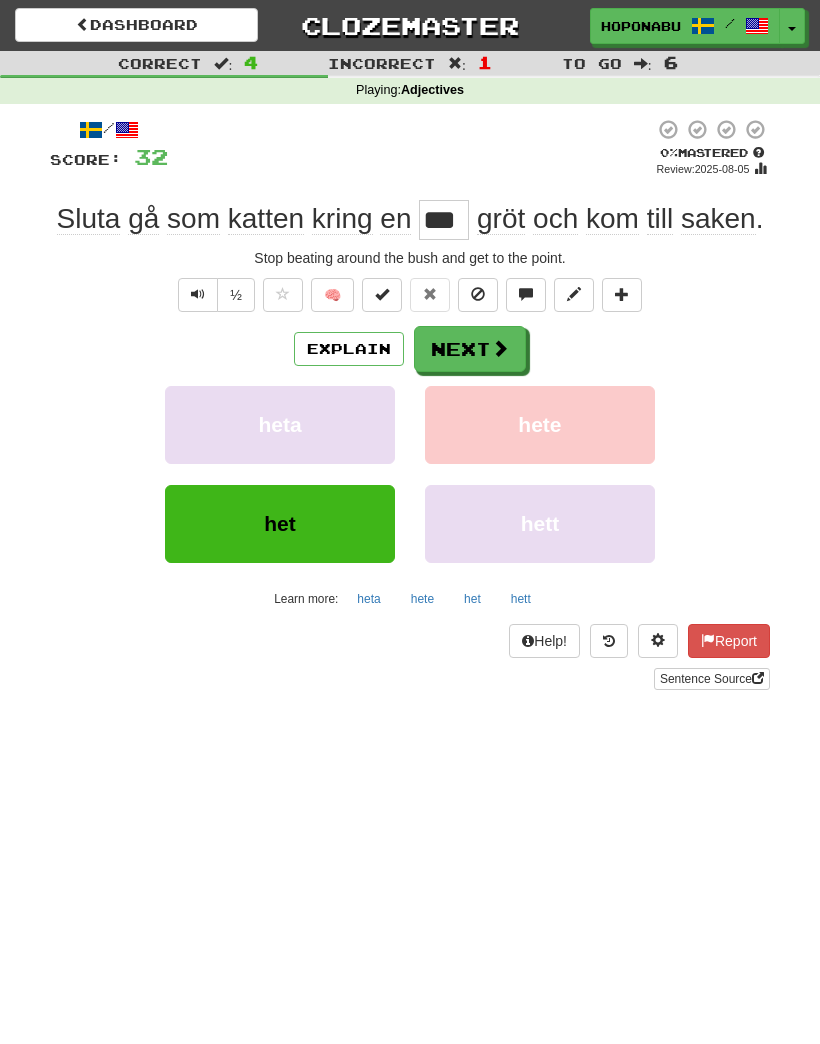 click on "Explain" at bounding box center [349, 349] 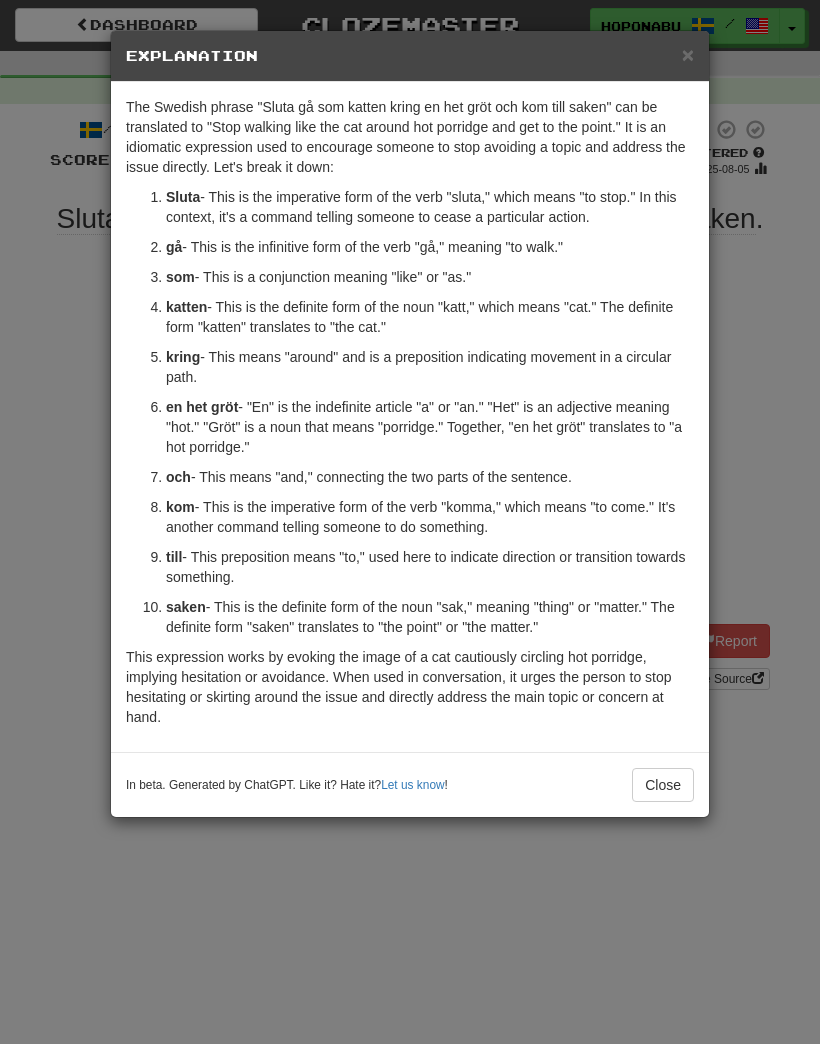 click on "× Explanation The Swedish phrase "Sluta gå som katten kring en het gröt och kom till saken" can be translated to "Stop walking like the cat around hot porridge and get to the point." It is an idiomatic expression used to encourage someone to stop avoiding a topic and address the issue directly. Let's break it down:
Sluta  - This is the imperative form of the verb "sluta," which means "to stop." In this context, it's a command telling someone to cease a particular action.
gå  - This is the infinitive form of the verb "gå," meaning "to walk."
som  - This is a conjunction meaning "like" or "as."
katten  - This is the definite form of the noun "katt," which means "cat." The definite form "katten" translates to "the cat."
kring  - This means "around" and is a preposition indicating movement in a circular path.
en het gröt
och  - This means "and," connecting the two parts of the sentence.
kom
till
saken
Let us know ! Close" at bounding box center (410, 522) 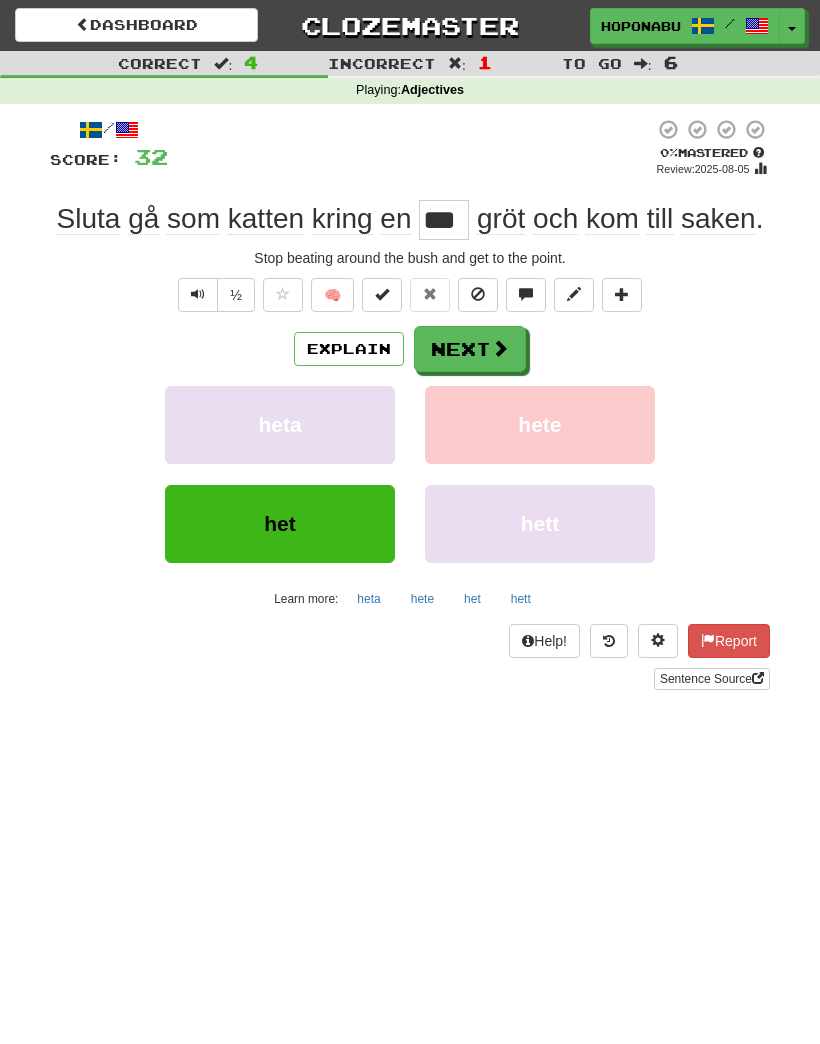 scroll, scrollTop: 29, scrollLeft: 0, axis: vertical 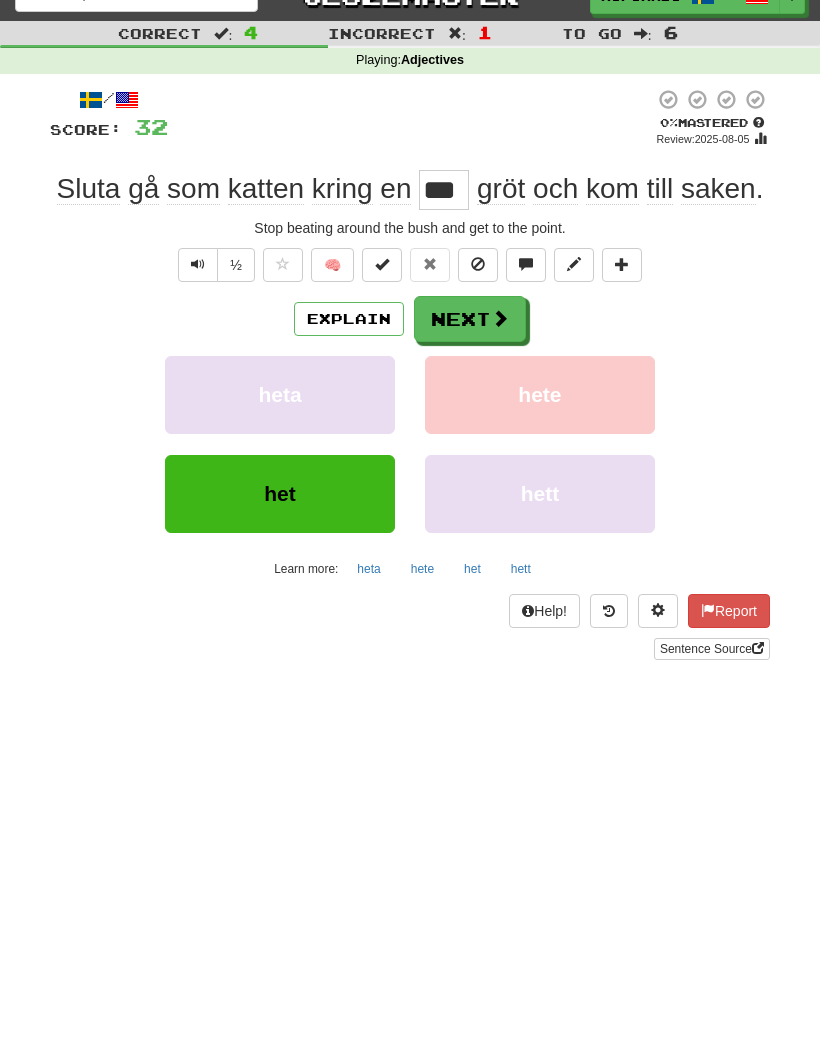click on "Next" at bounding box center (470, 320) 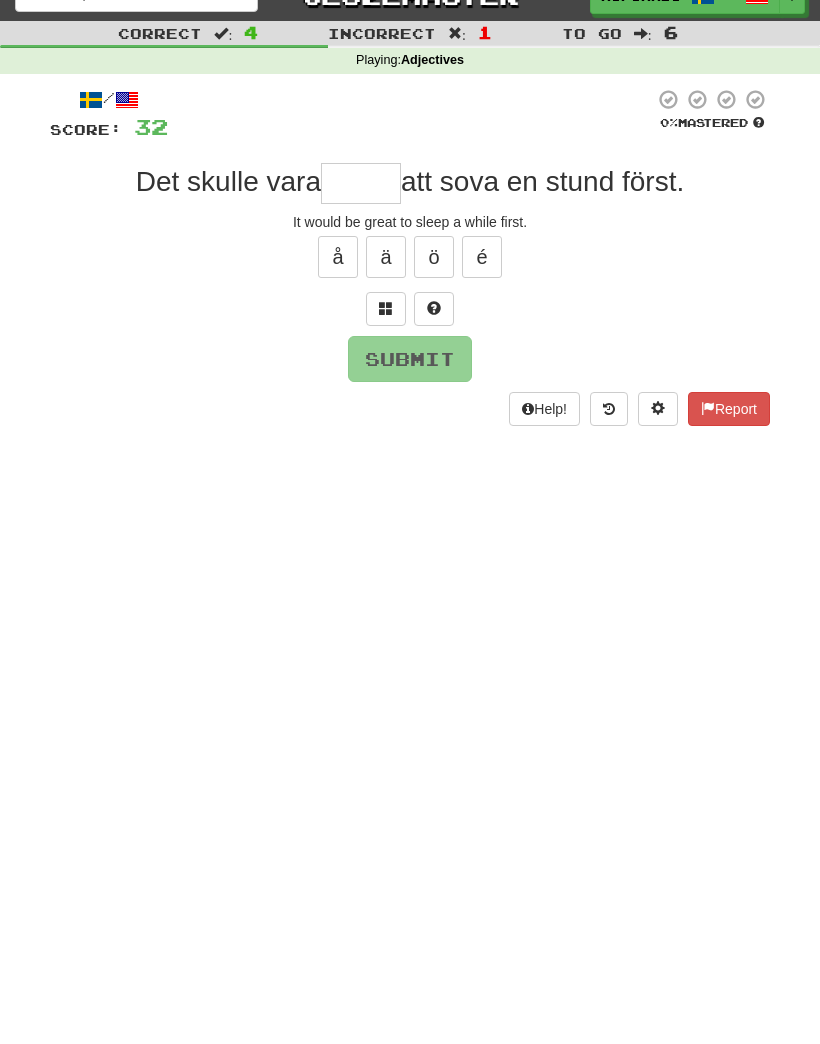 type on "*" 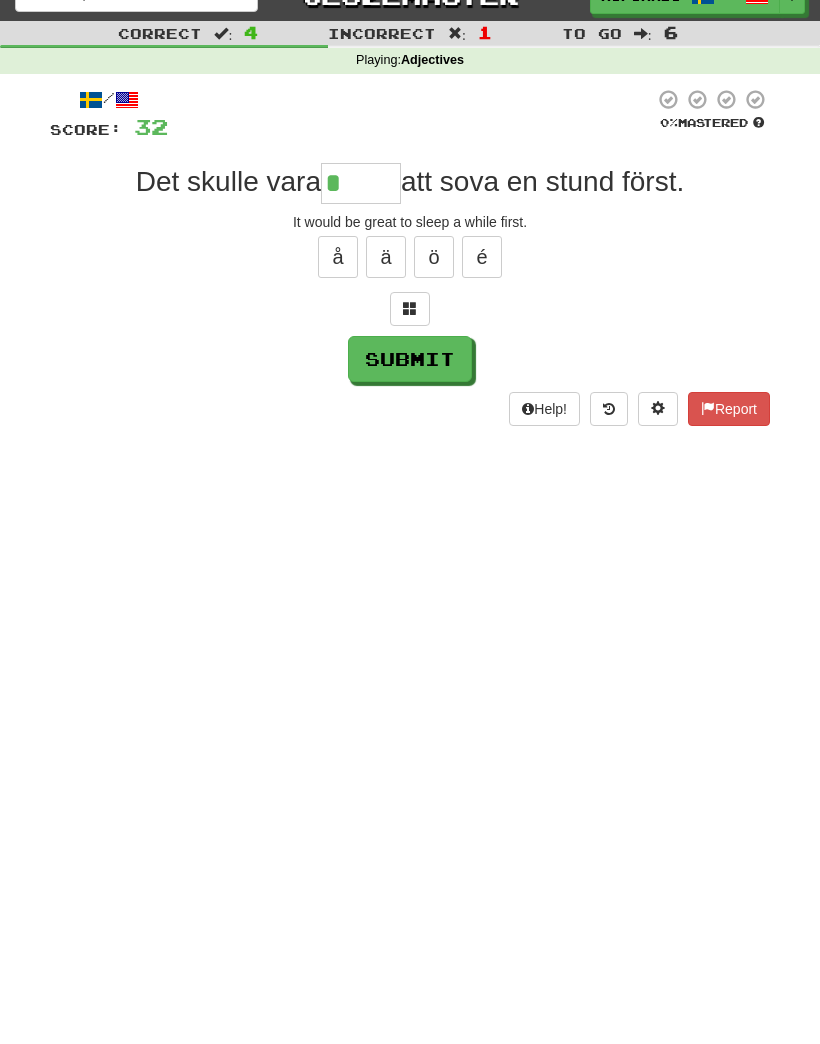 click at bounding box center (410, 309) 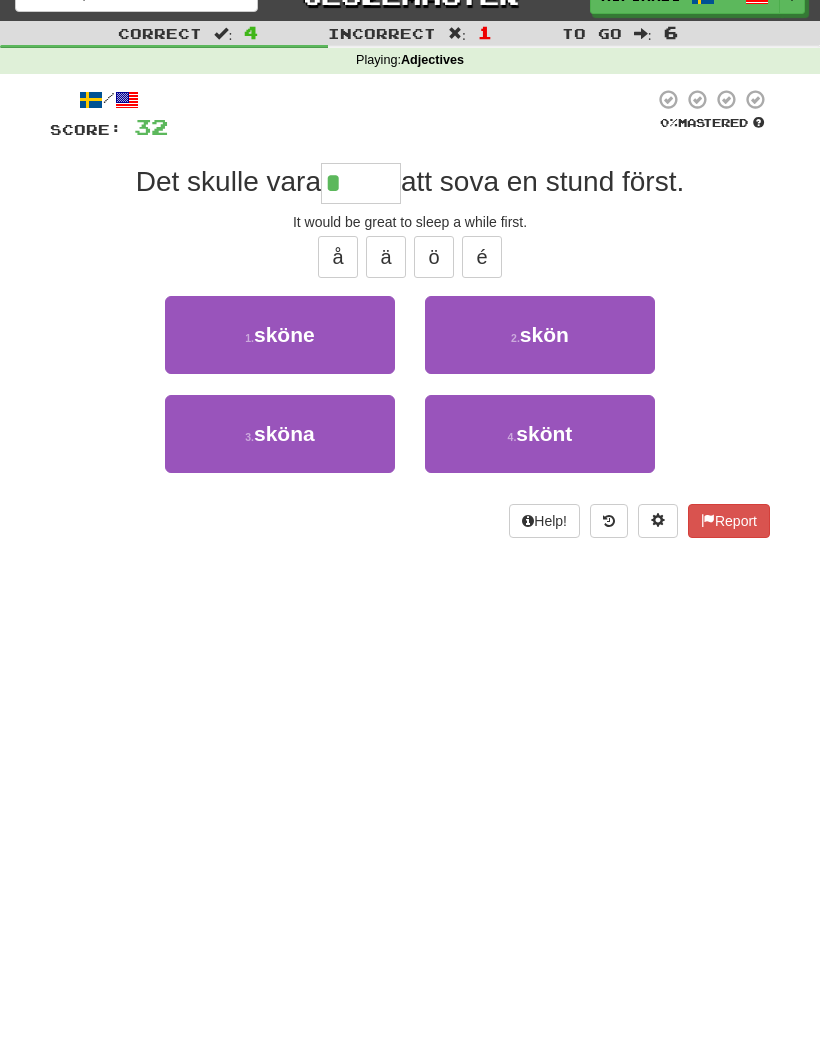 click on "skönt" at bounding box center [544, 434] 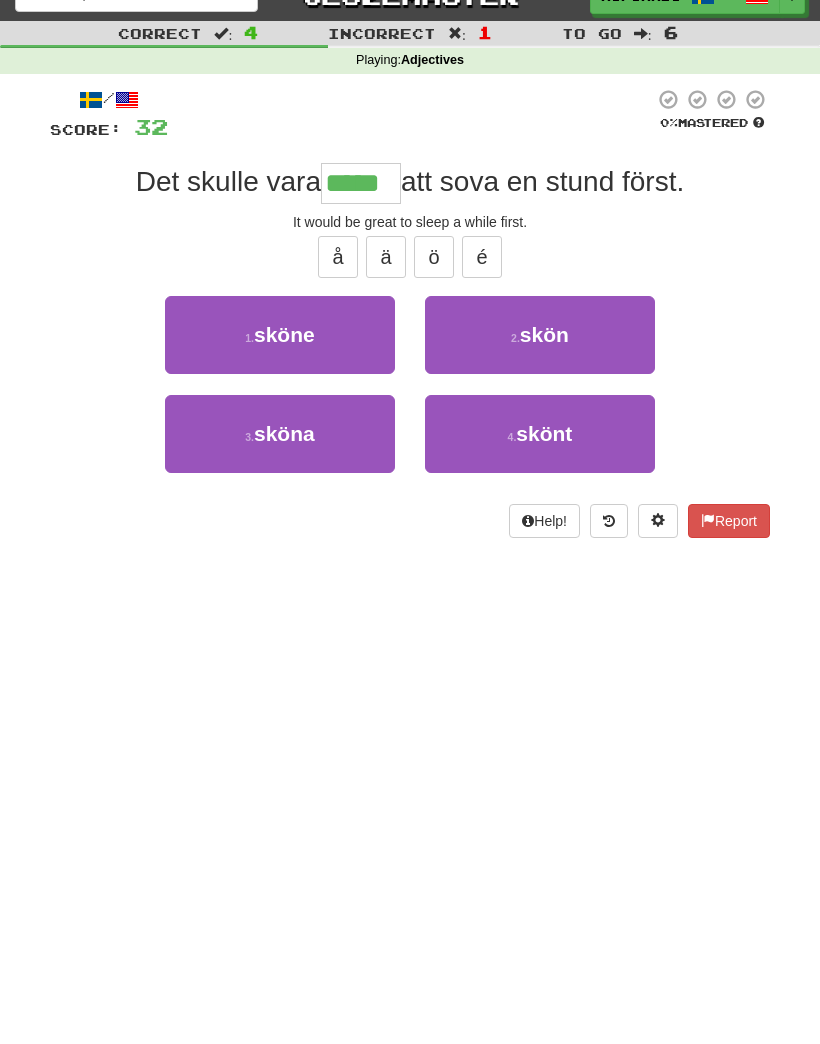 scroll, scrollTop: 30, scrollLeft: 0, axis: vertical 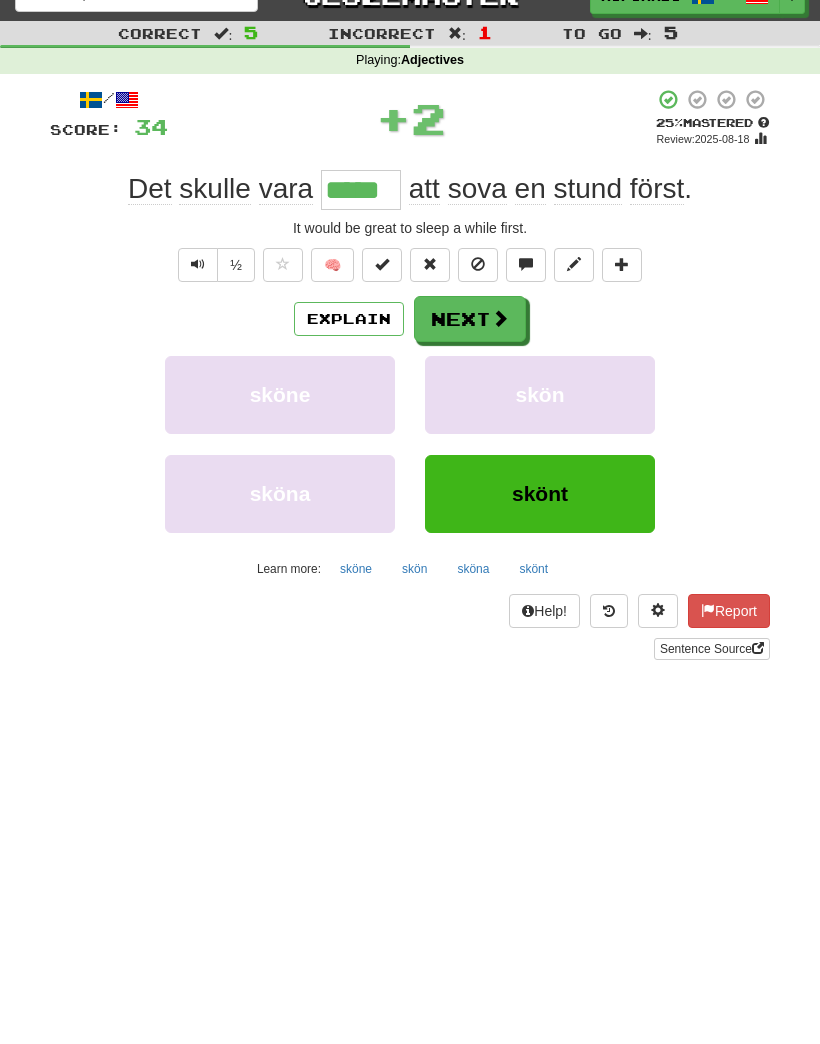 click on "Explain" at bounding box center (349, 319) 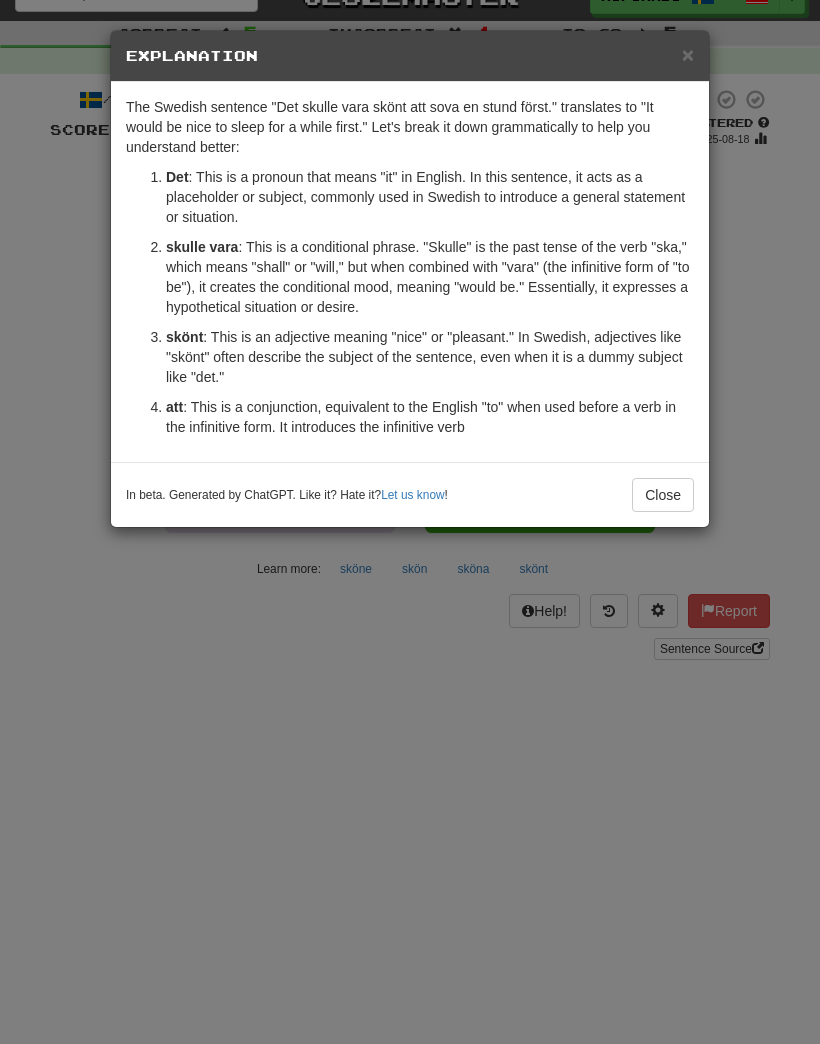 click on "Close" at bounding box center (663, 495) 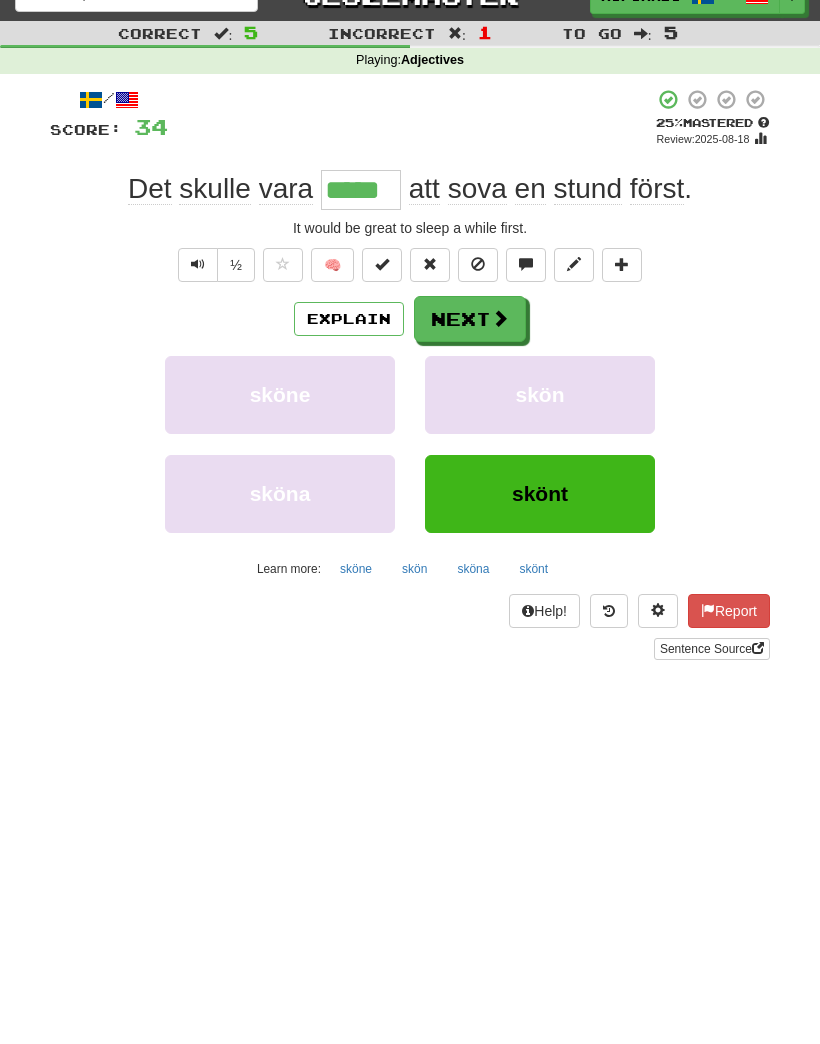 click on "Next" at bounding box center [470, 319] 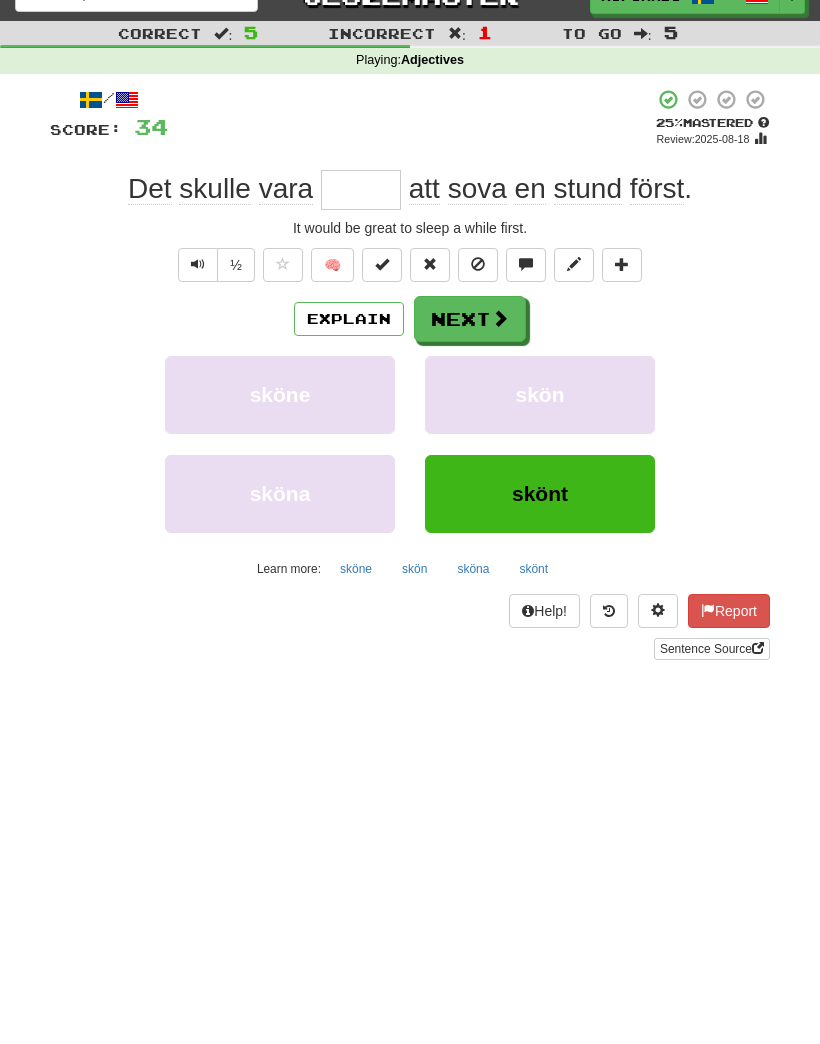 scroll, scrollTop: 29, scrollLeft: 0, axis: vertical 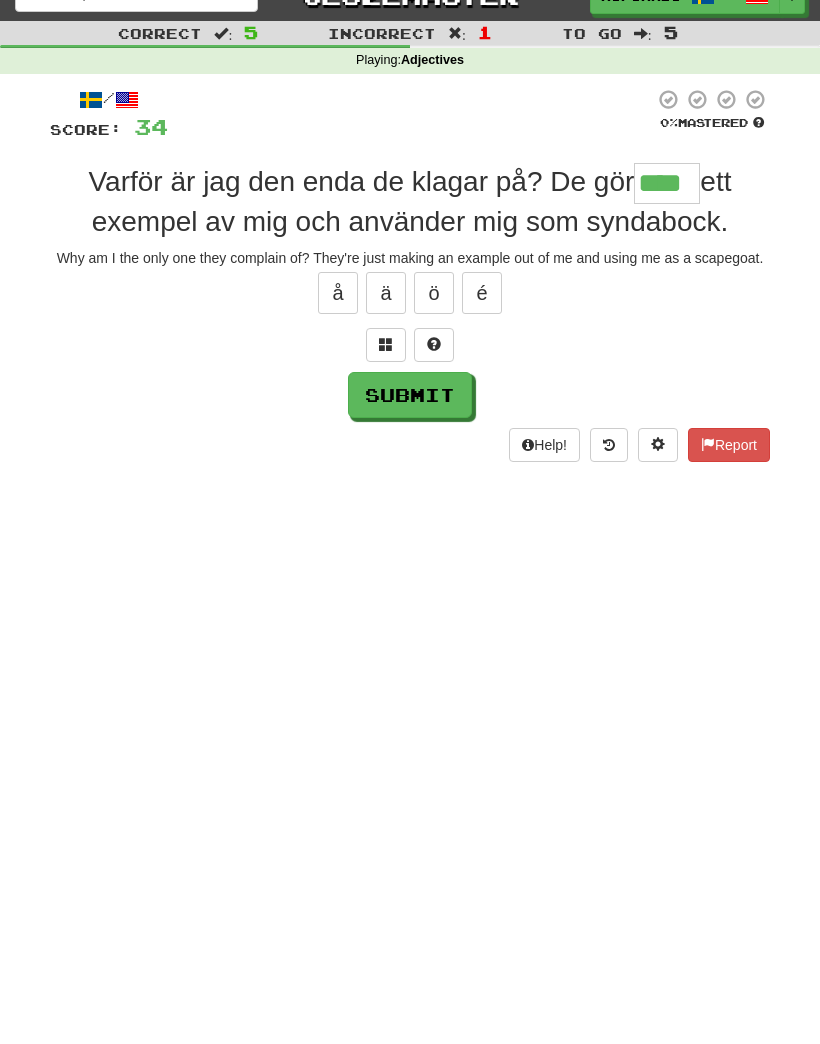 type on "****" 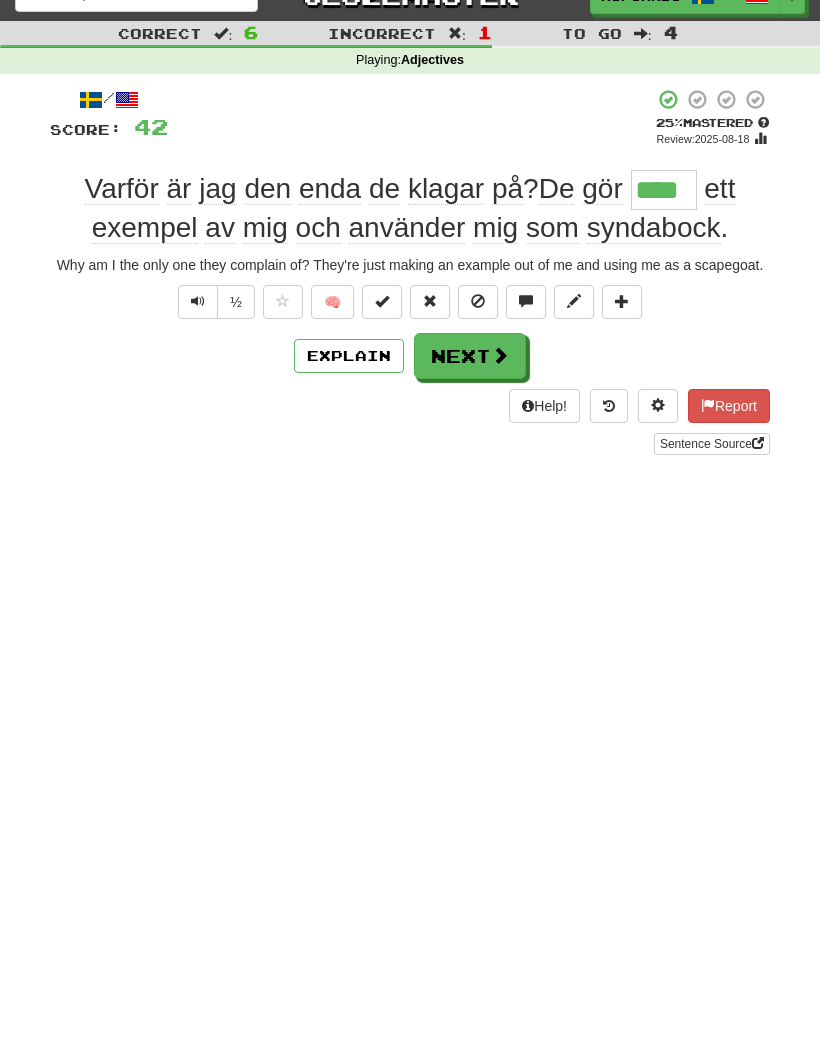 click on "Explain" at bounding box center (349, 356) 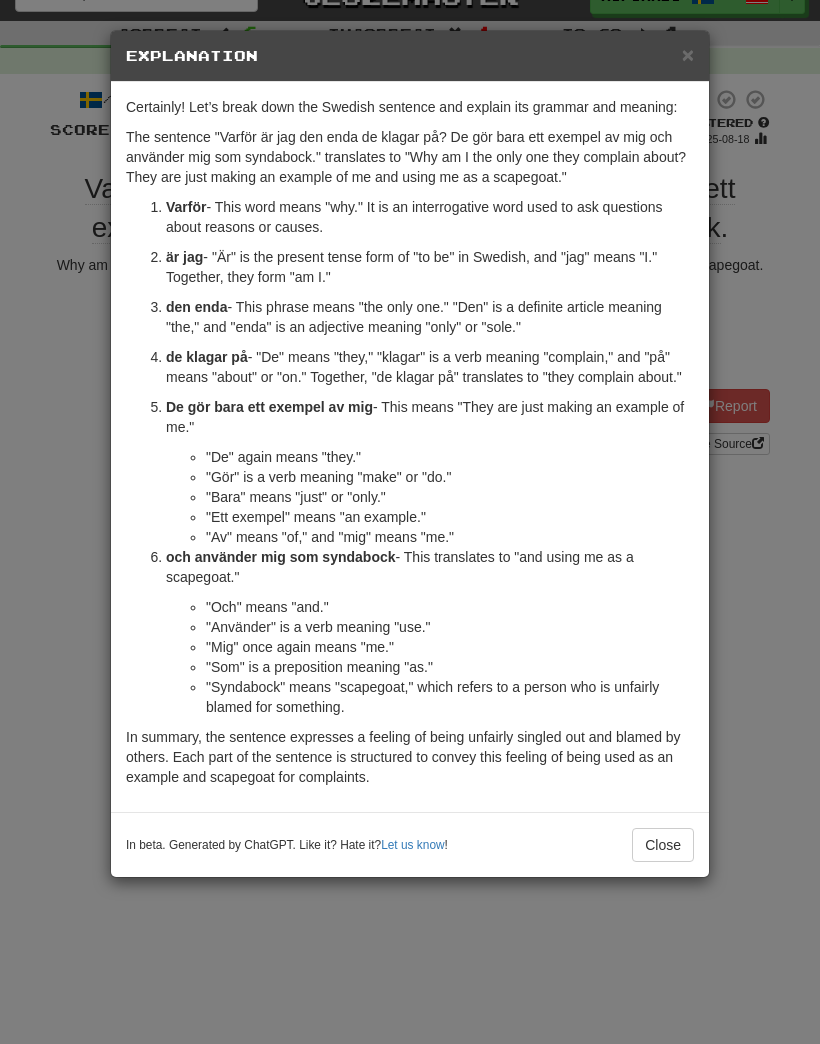 scroll, scrollTop: 0, scrollLeft: 0, axis: both 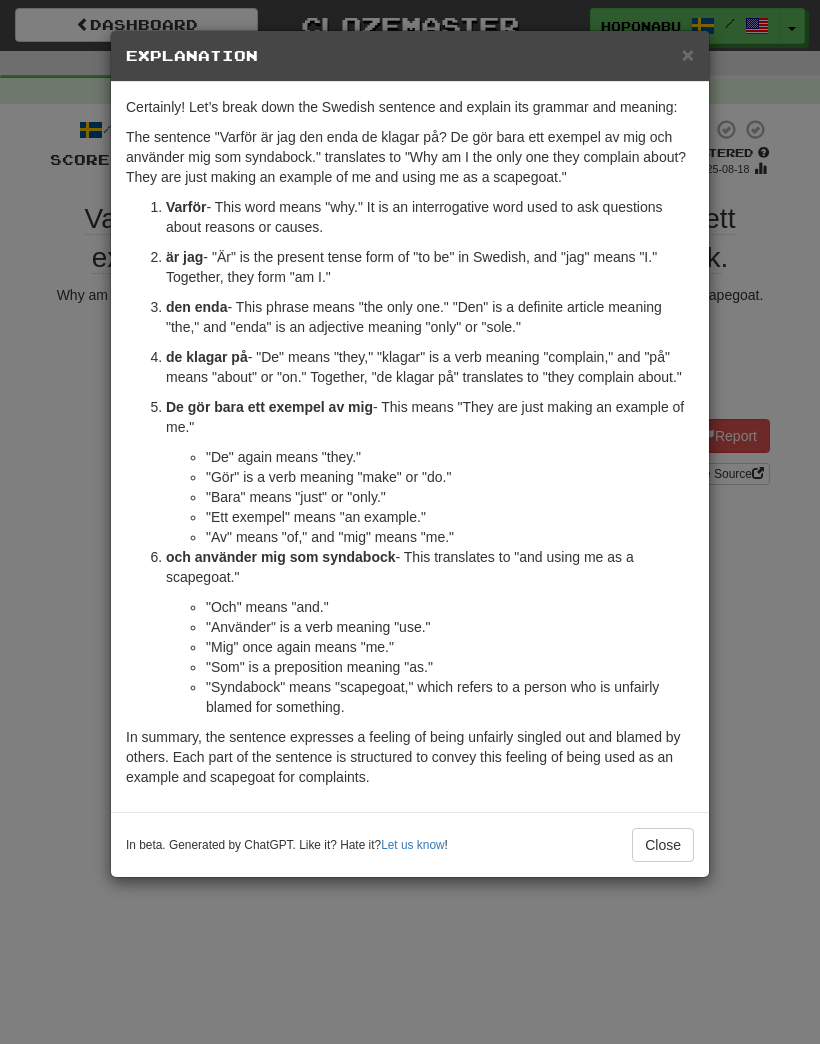 click on "Close" at bounding box center [663, 845] 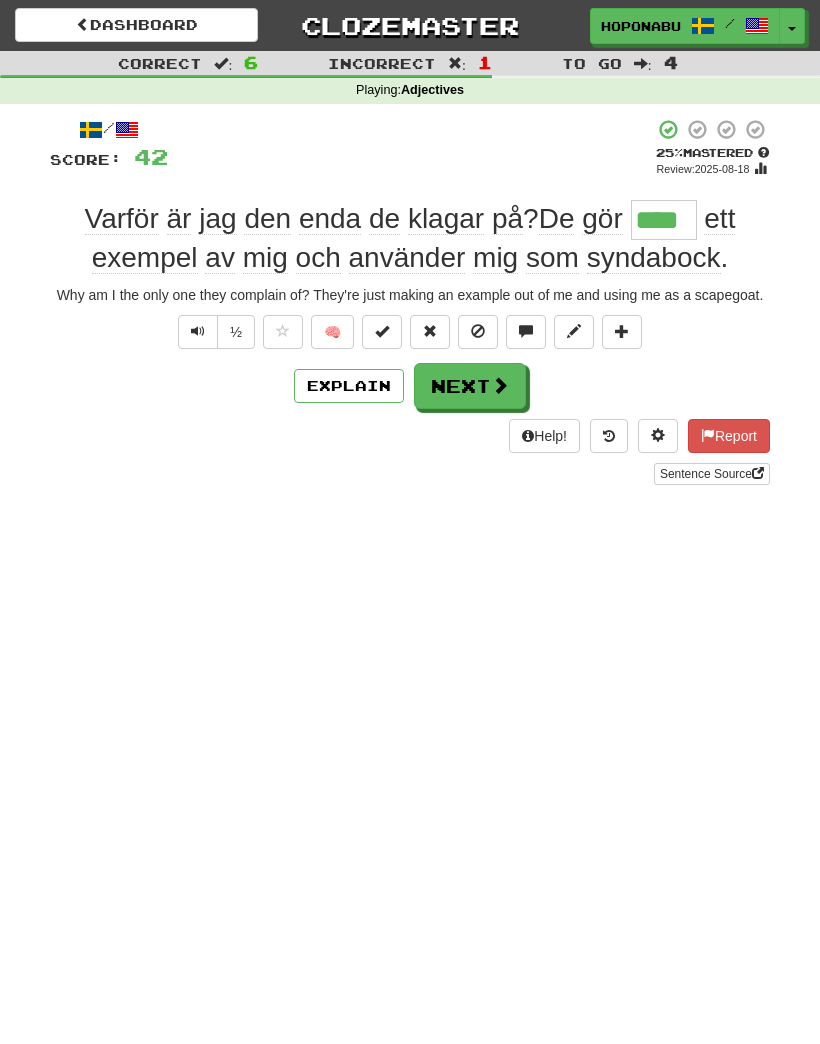 click on "Next" at bounding box center (470, 386) 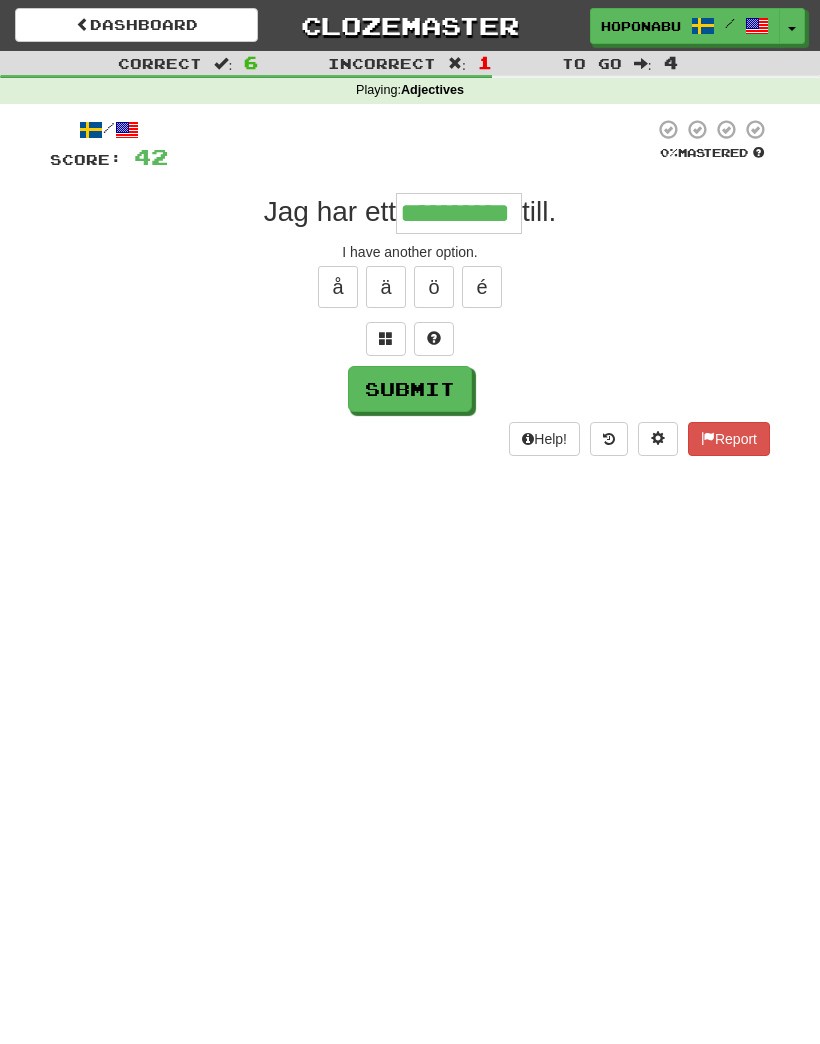 type on "**********" 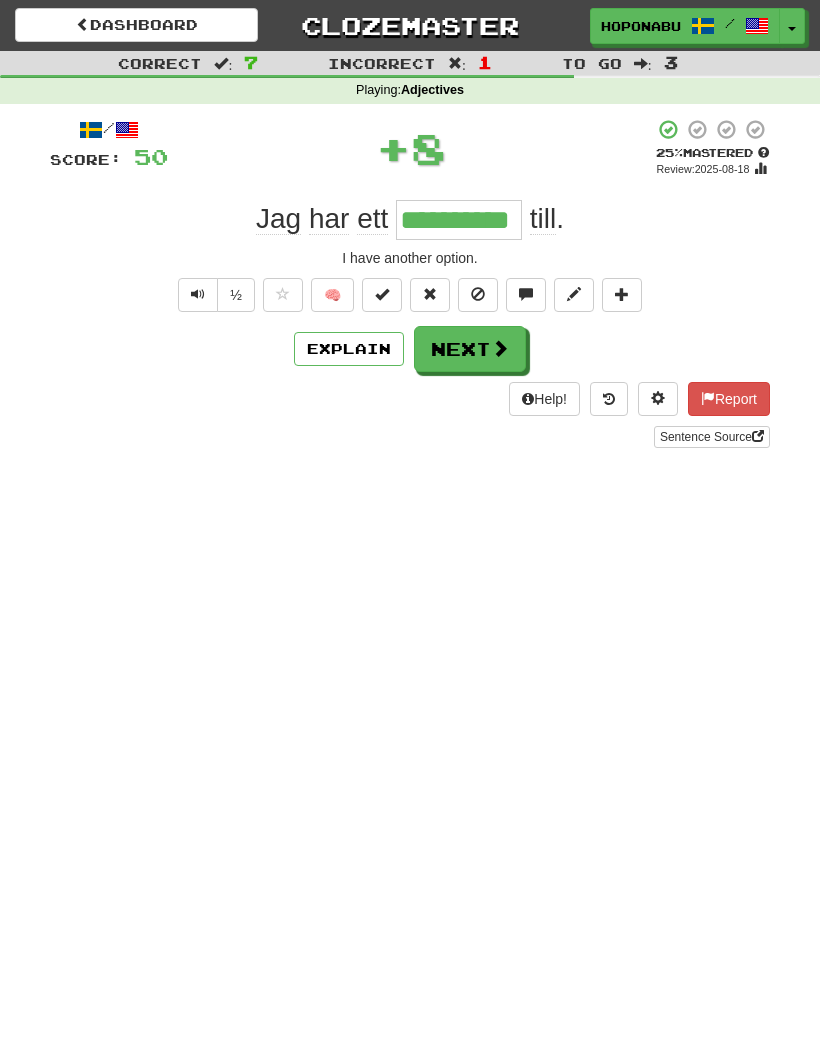 click on "Next" at bounding box center [470, 349] 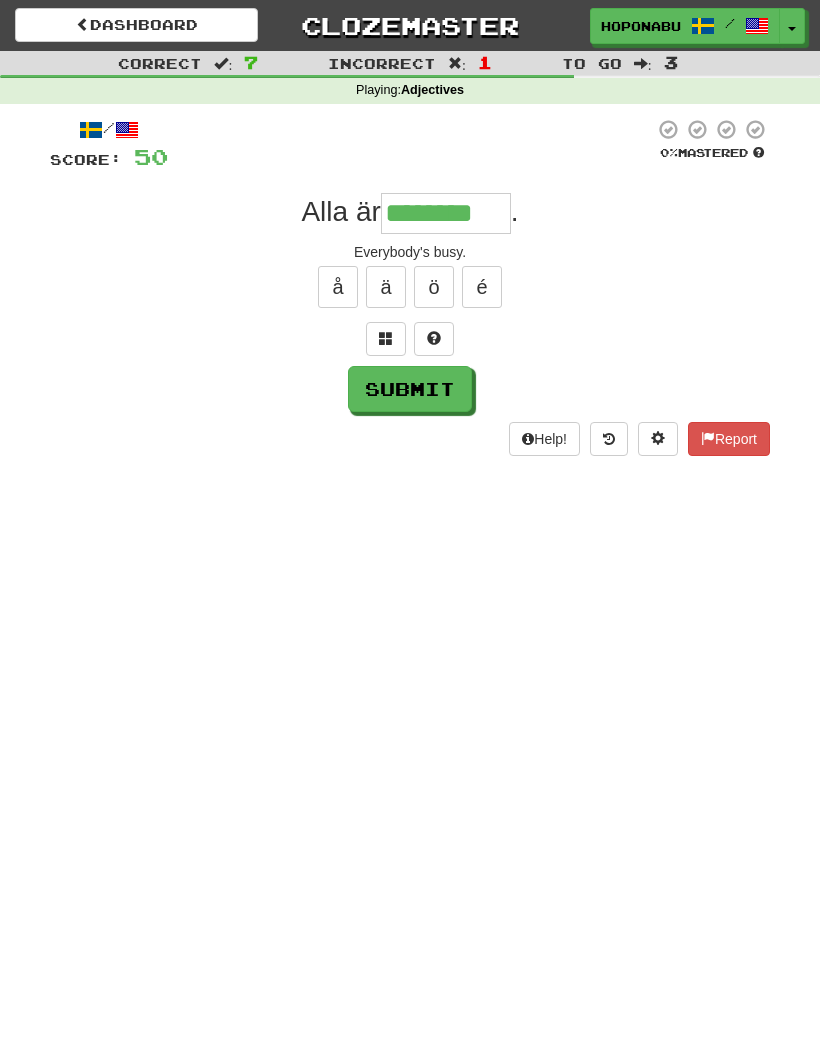 type on "********" 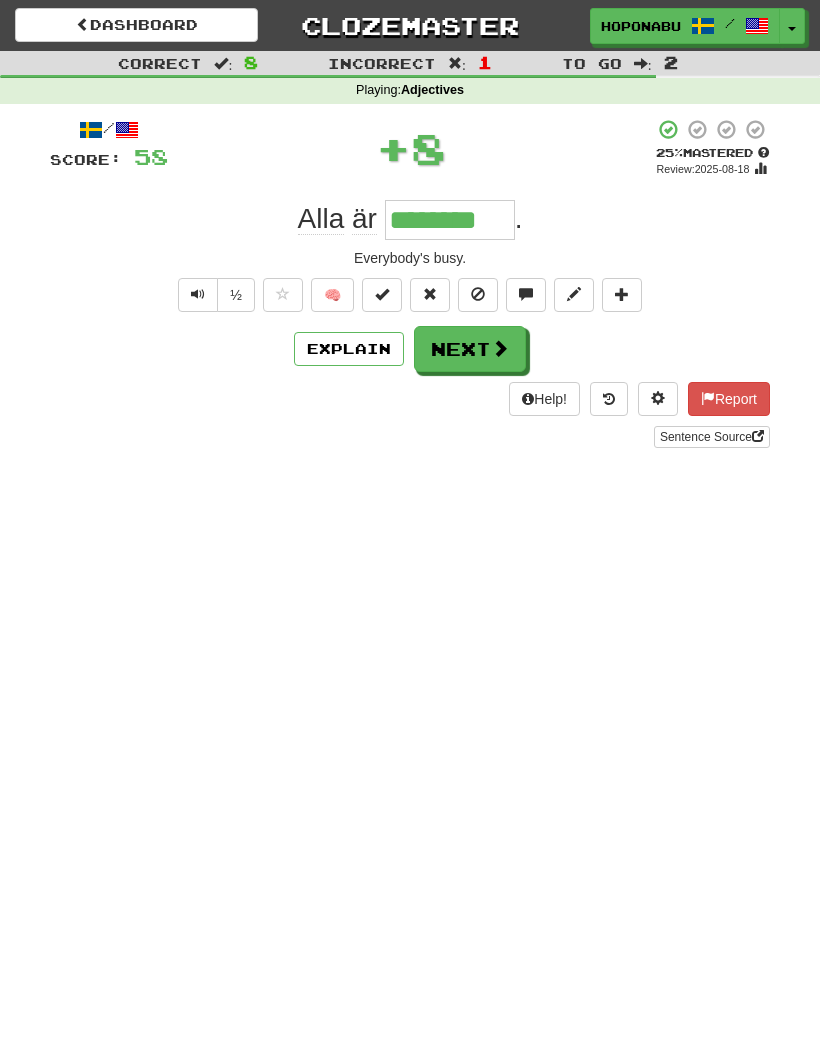 click on "🧠" at bounding box center [332, 295] 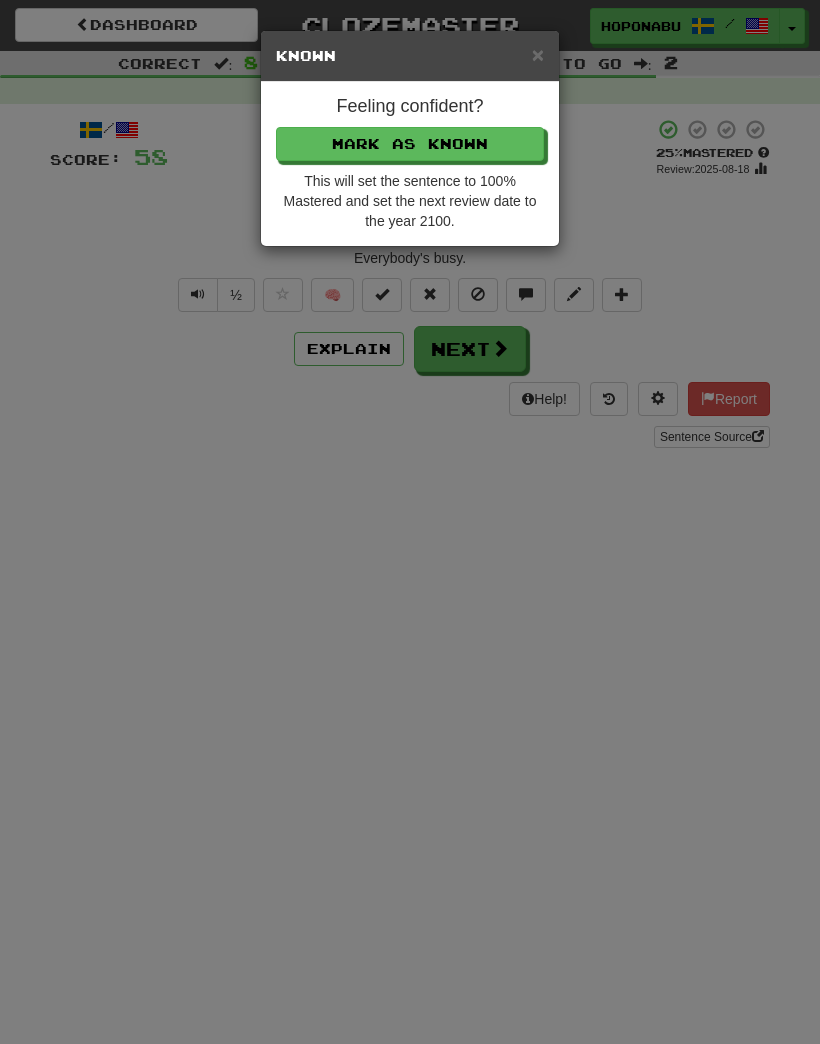 click on "Mark as Known" at bounding box center [410, 144] 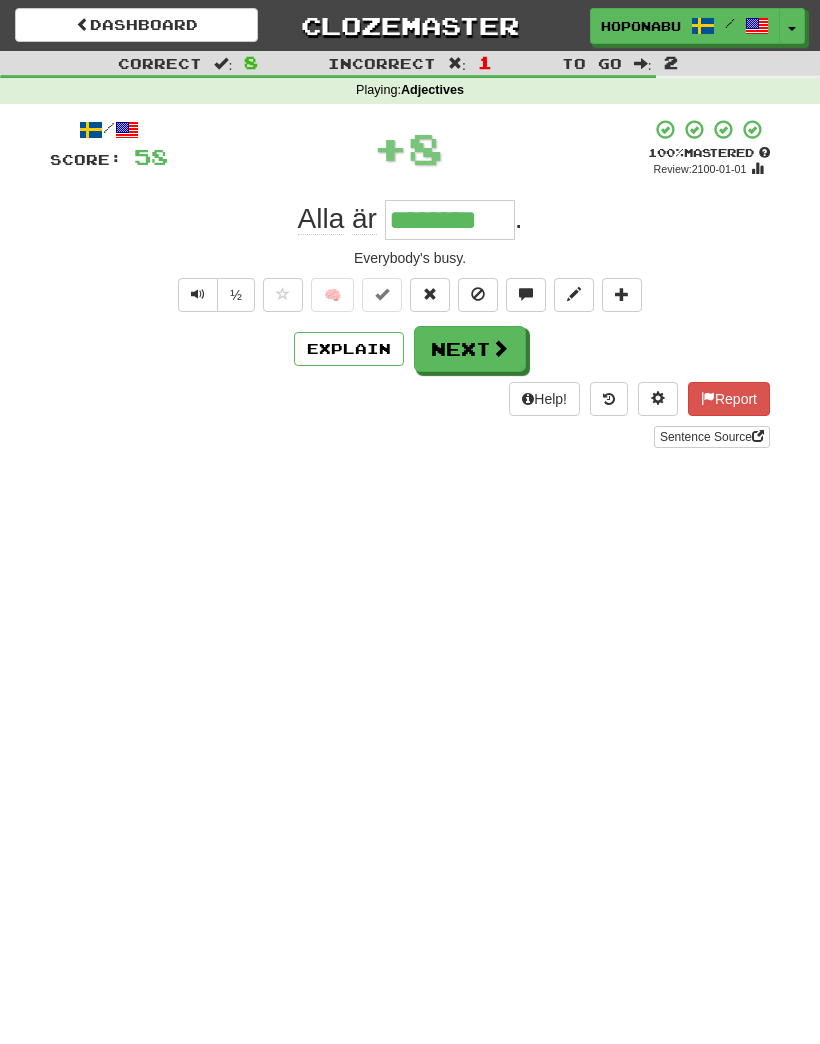 click on "Next" at bounding box center (470, 349) 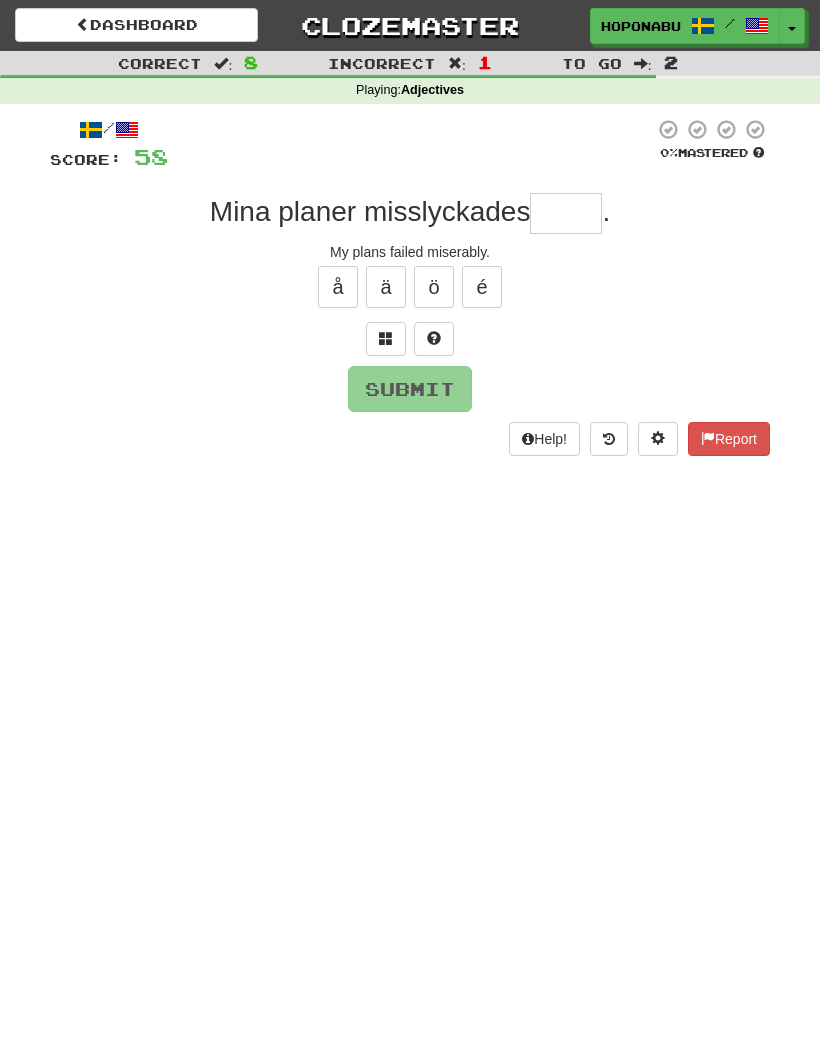 click at bounding box center [434, 339] 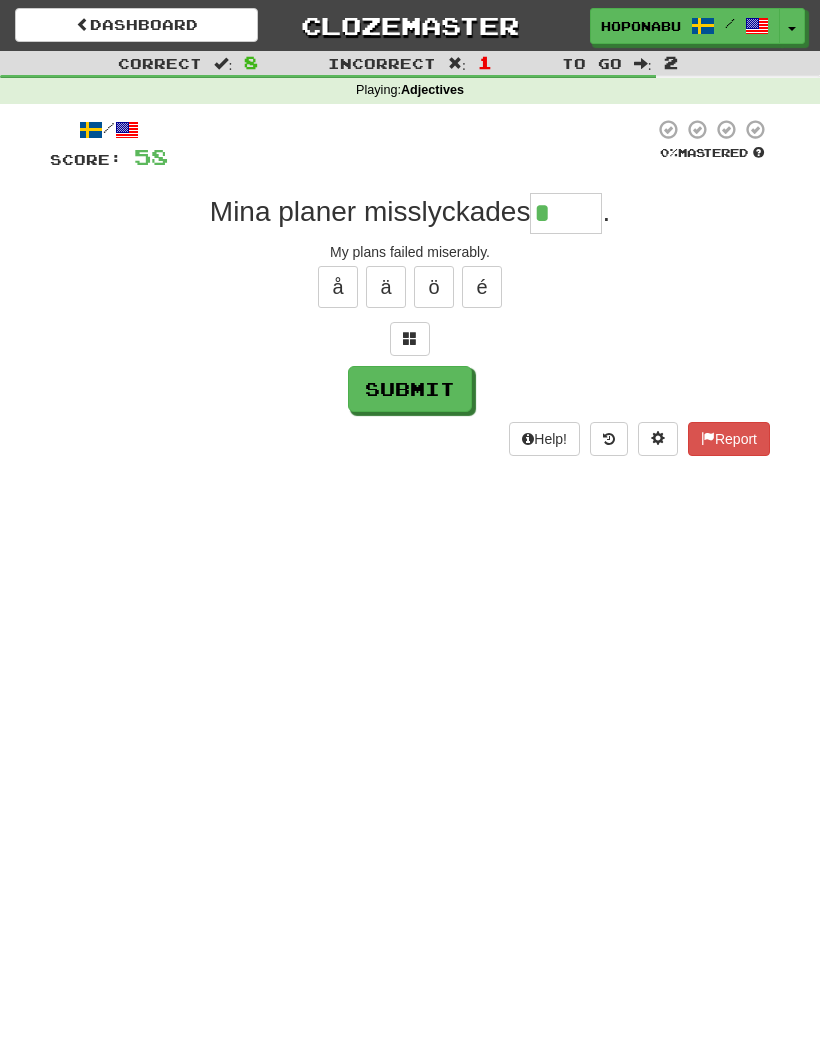 click at bounding box center (410, 338) 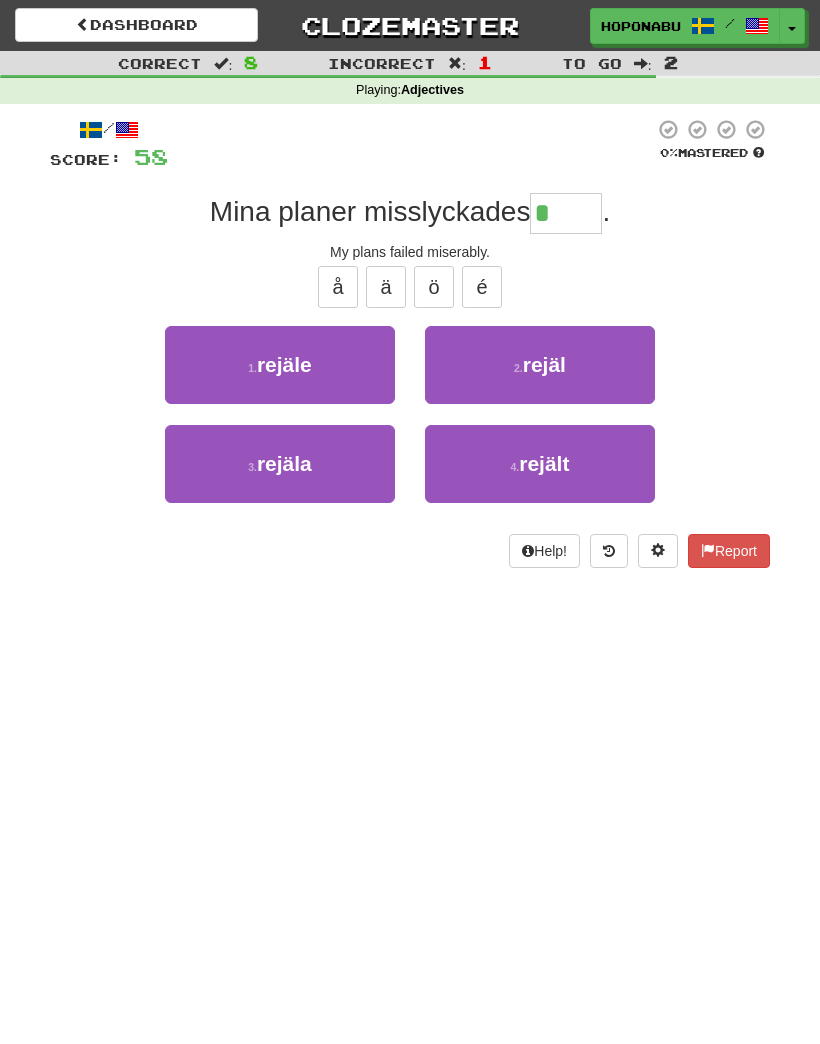 click on "4 .  rejält" at bounding box center [540, 464] 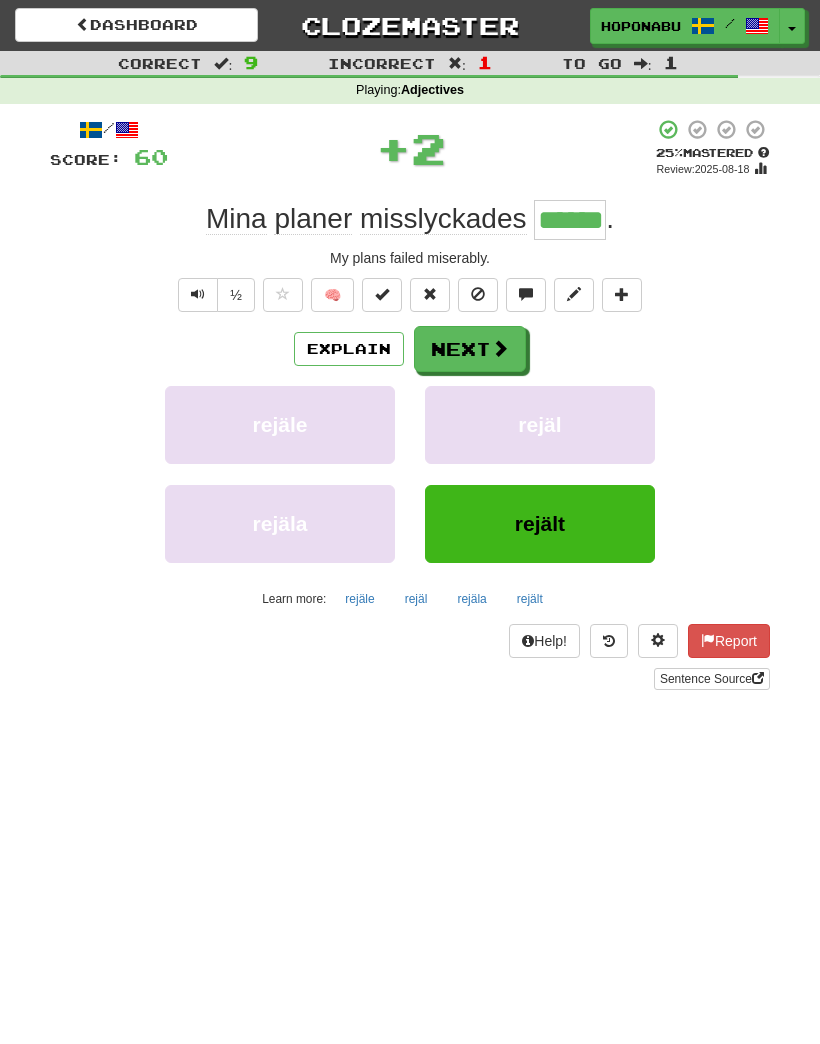 click on "Explain" at bounding box center (349, 349) 